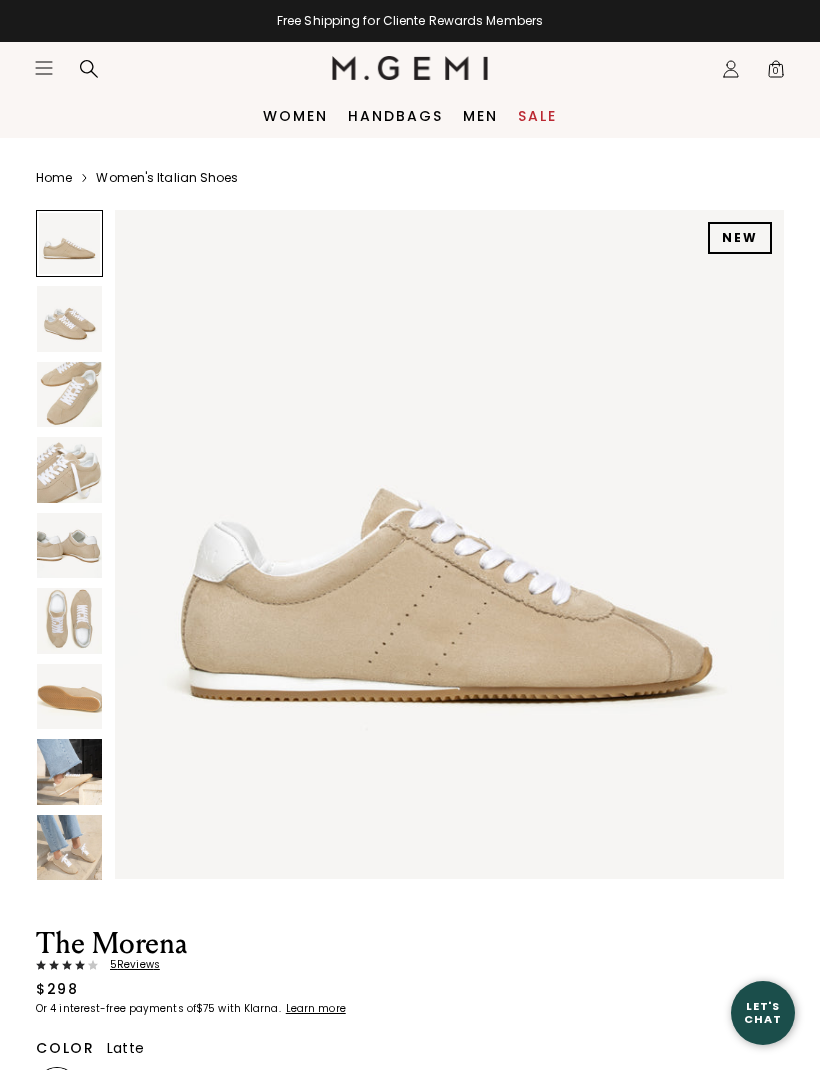 scroll, scrollTop: 0, scrollLeft: 0, axis: both 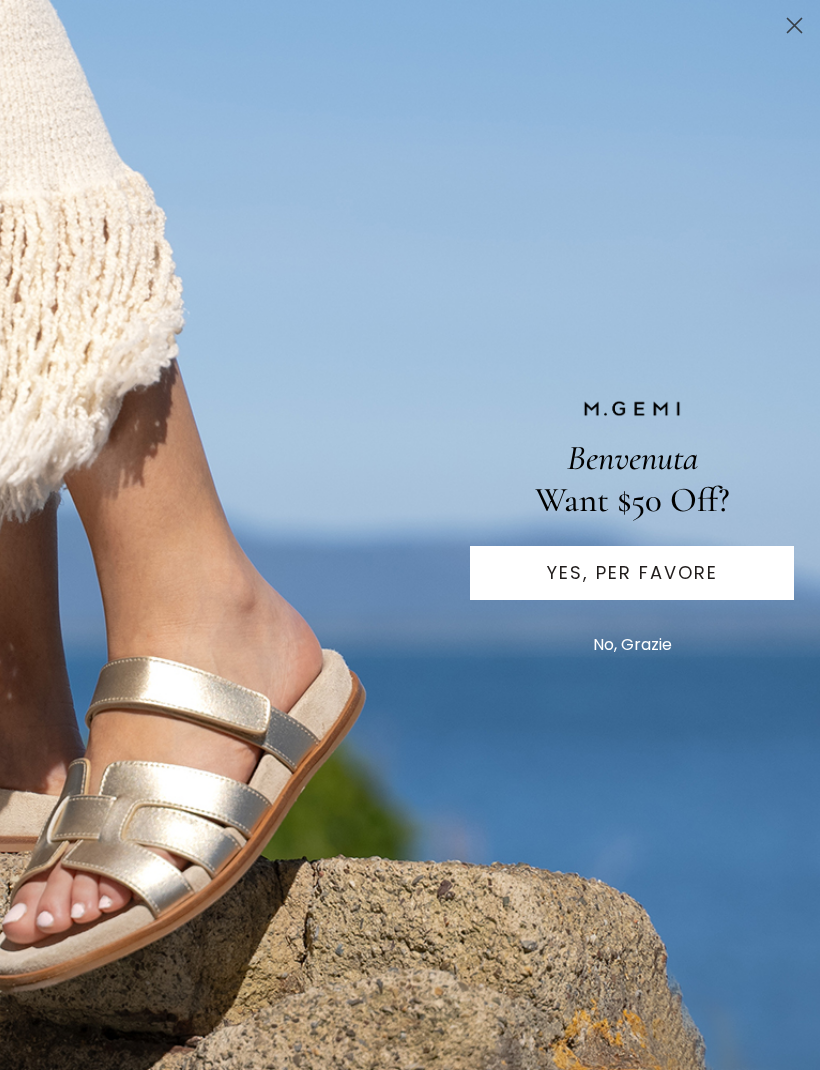 click on "YES, PER FAVORE" at bounding box center (632, 573) 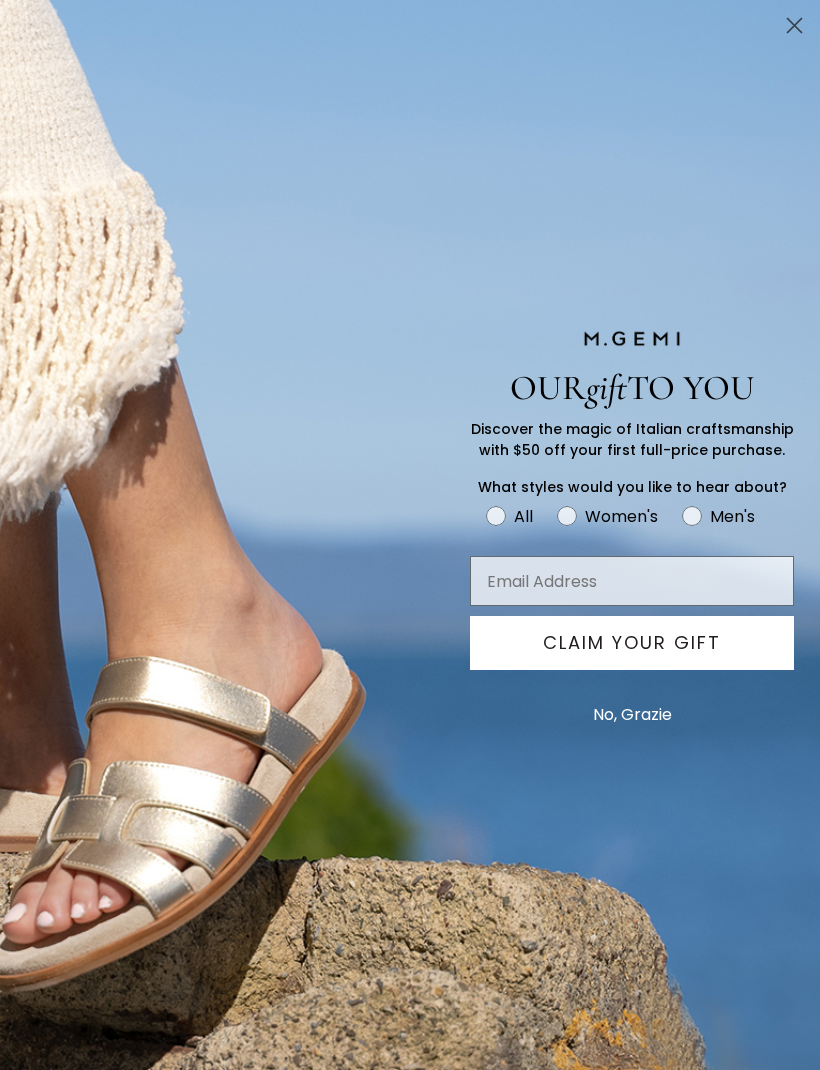 click 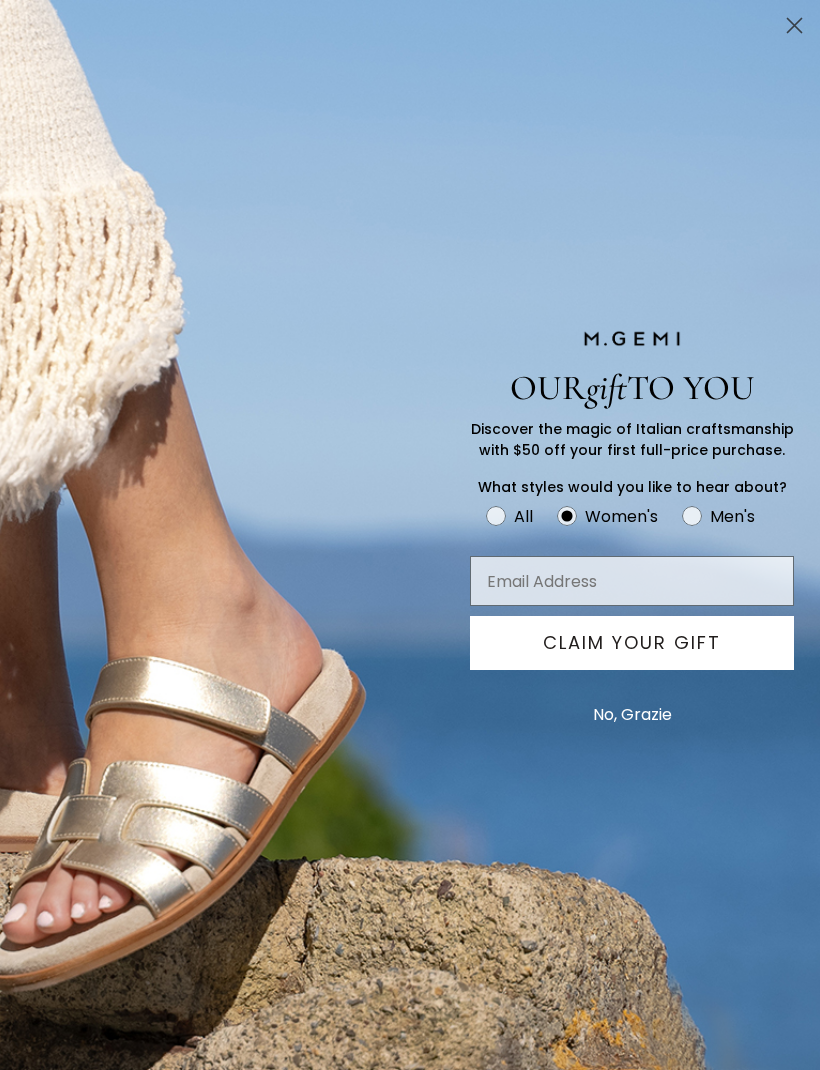 click at bounding box center (632, 581) 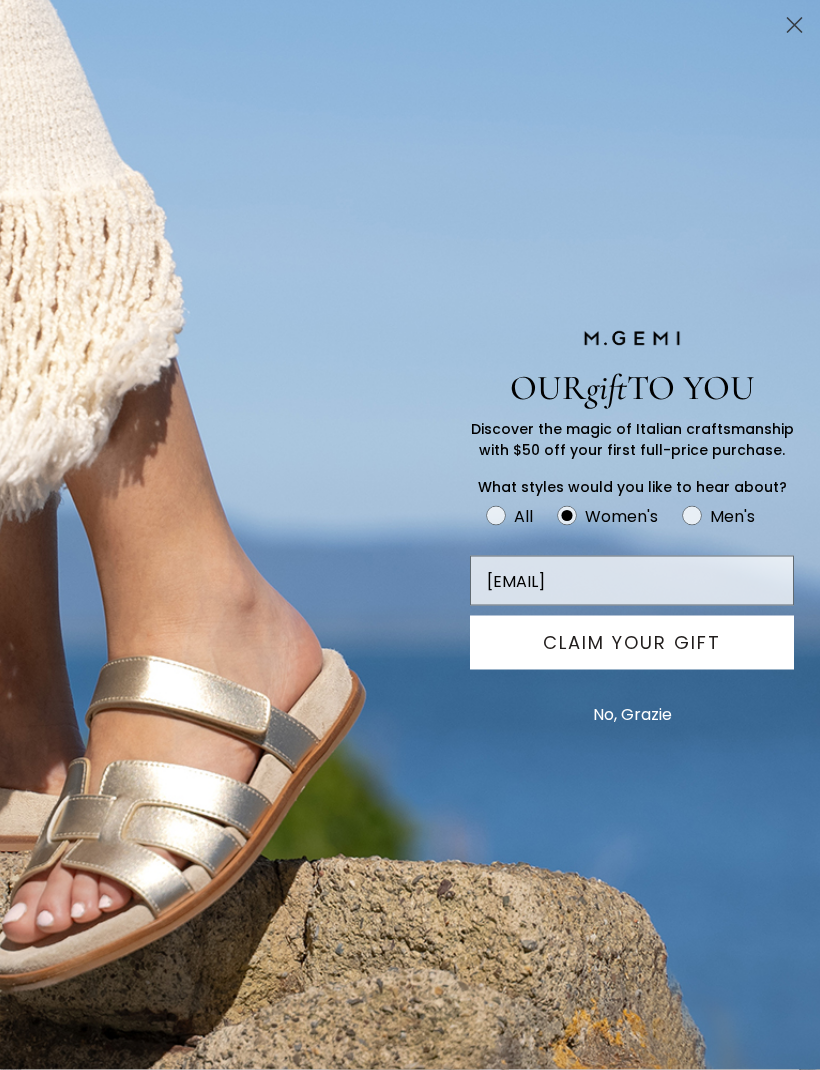 scroll, scrollTop: 1876, scrollLeft: 0, axis: vertical 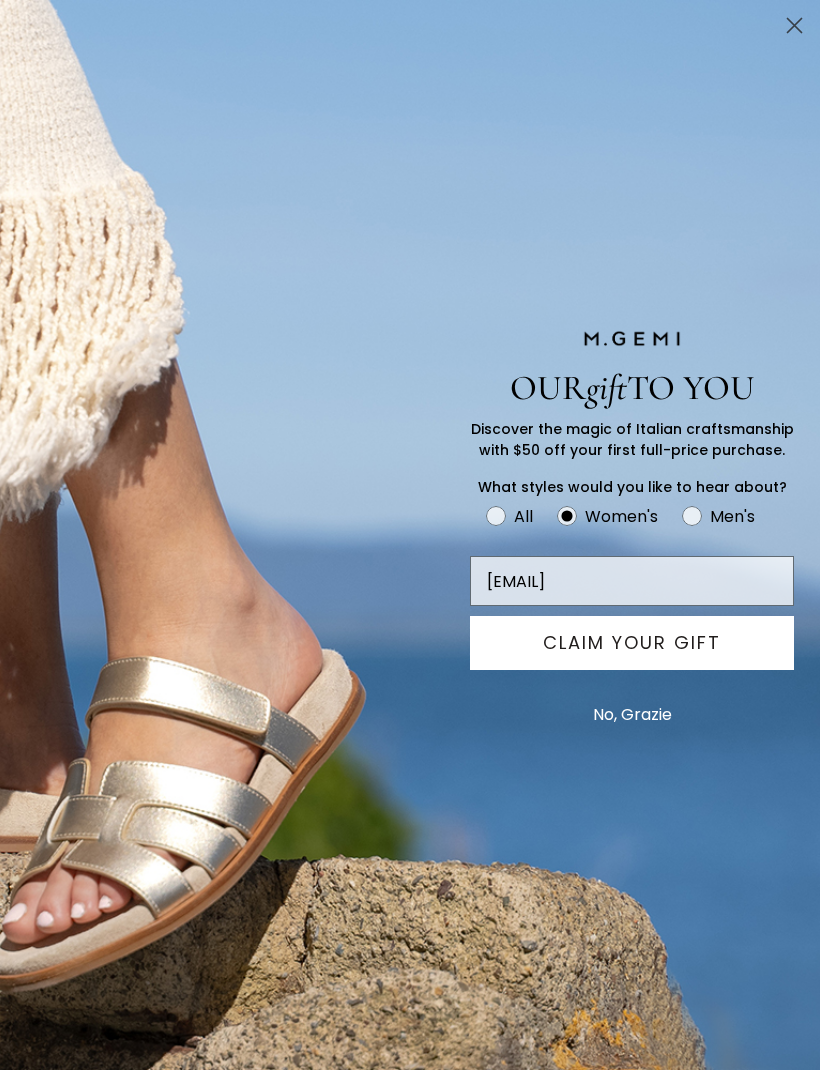 click on "CLAIM YOUR GIFT" at bounding box center (632, 643) 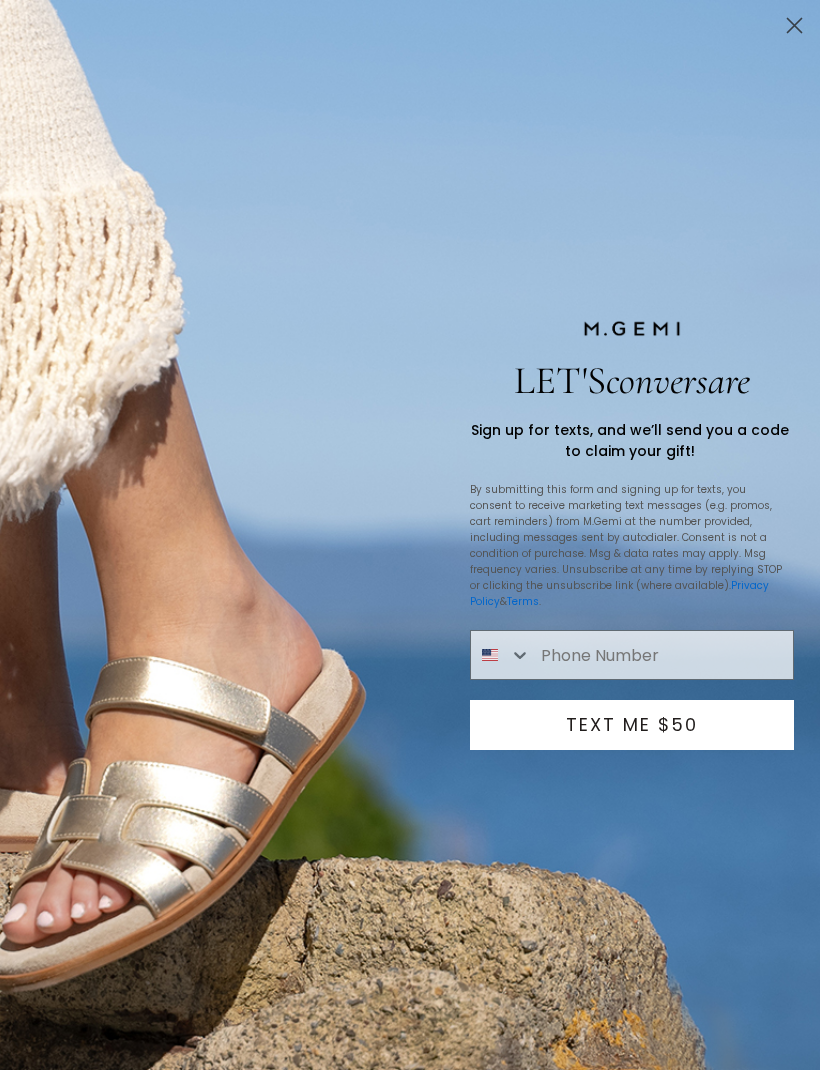 click 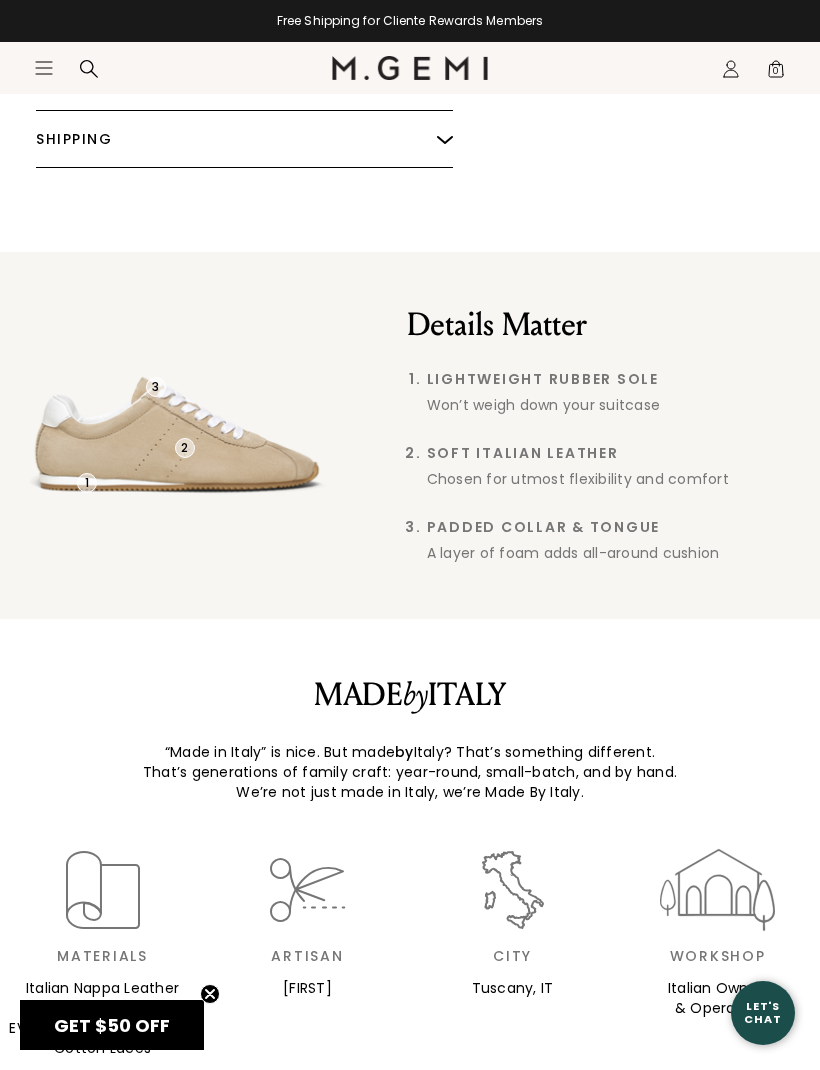 click 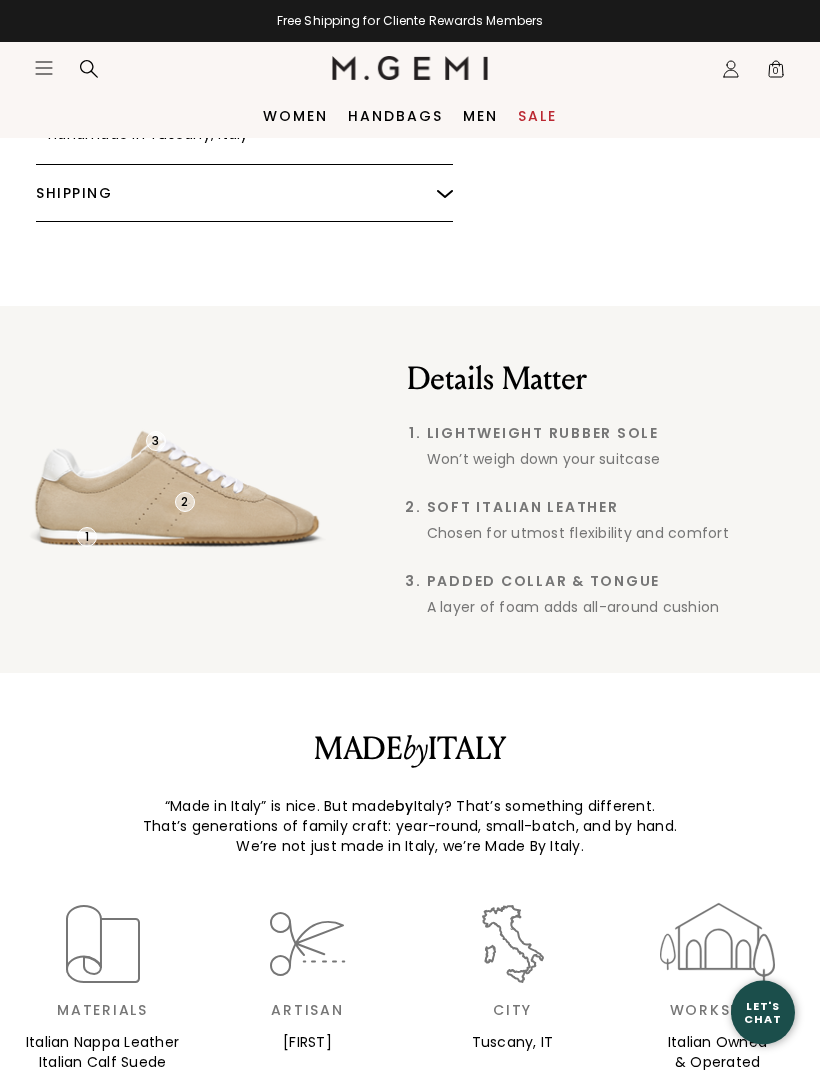 scroll, scrollTop: 1778, scrollLeft: 0, axis: vertical 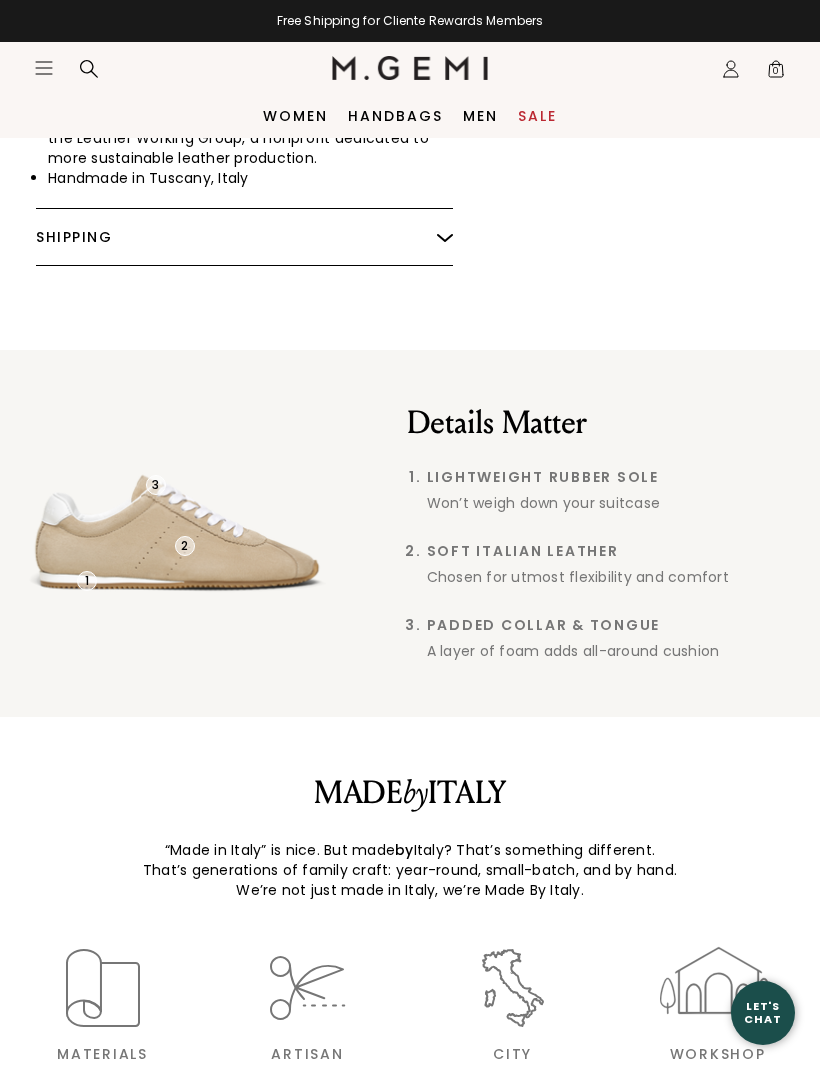 click on "1
2
3" at bounding box center (203, 533) 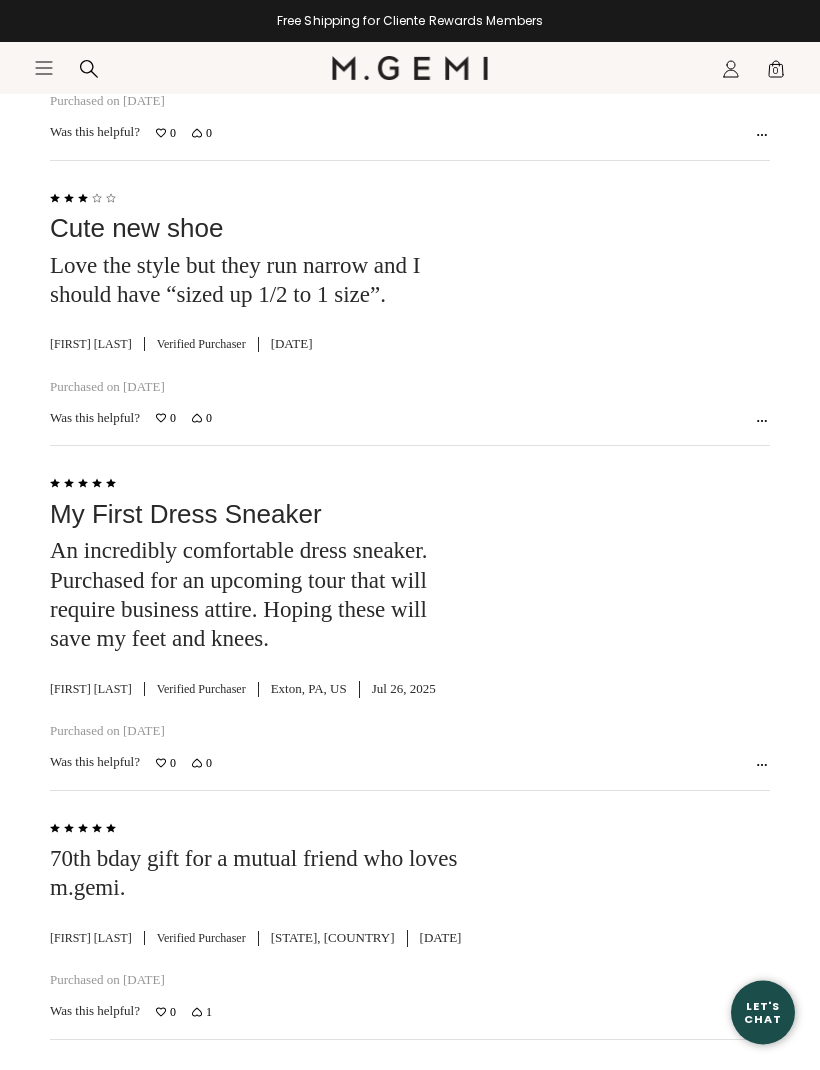 scroll, scrollTop: 4080, scrollLeft: 0, axis: vertical 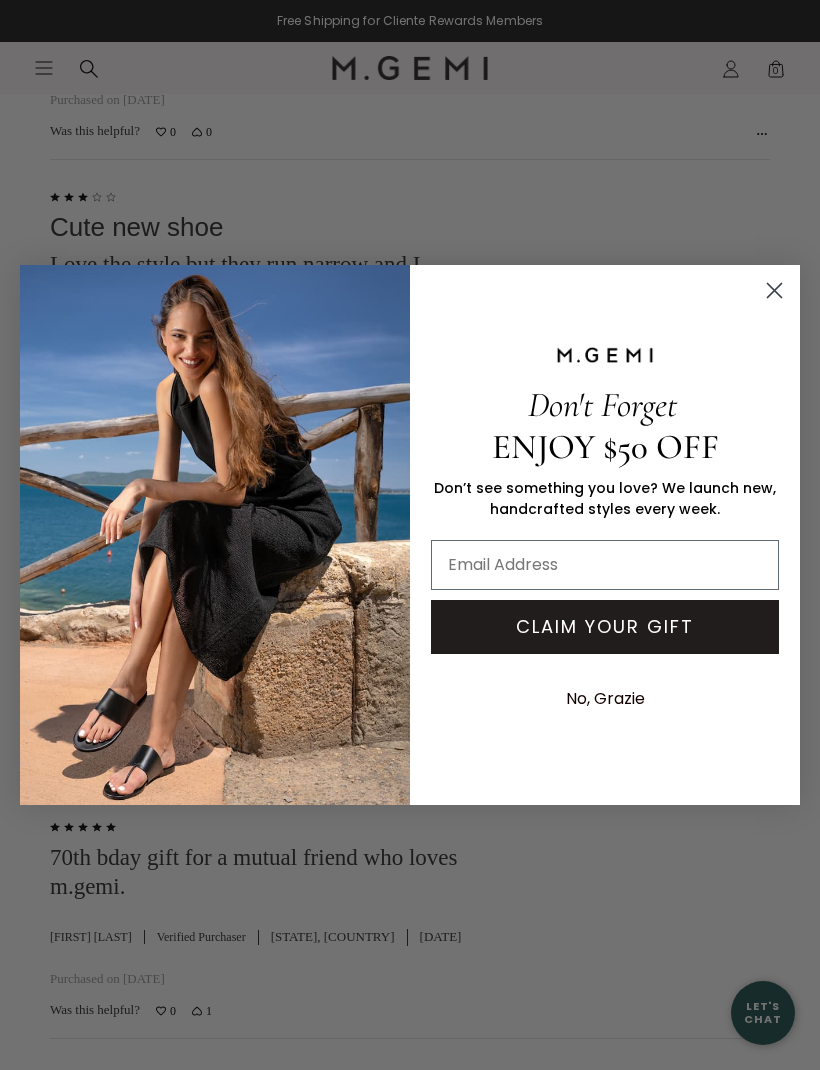 click 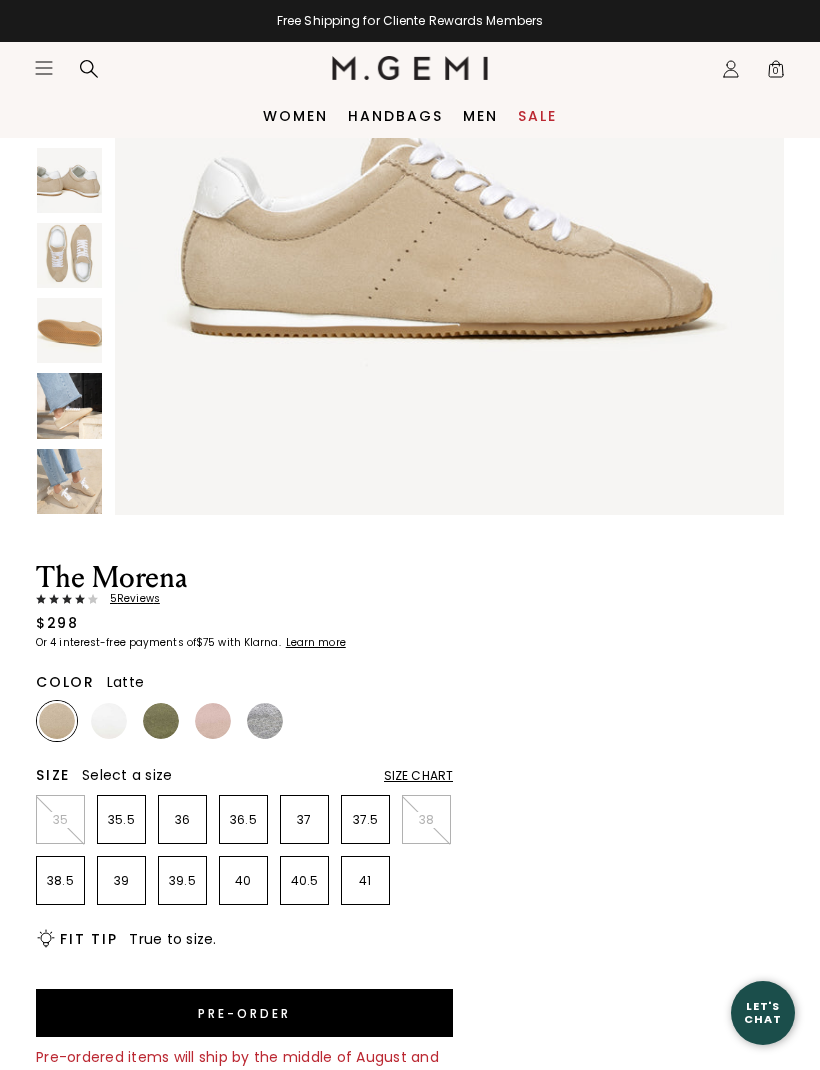 scroll, scrollTop: 363, scrollLeft: 0, axis: vertical 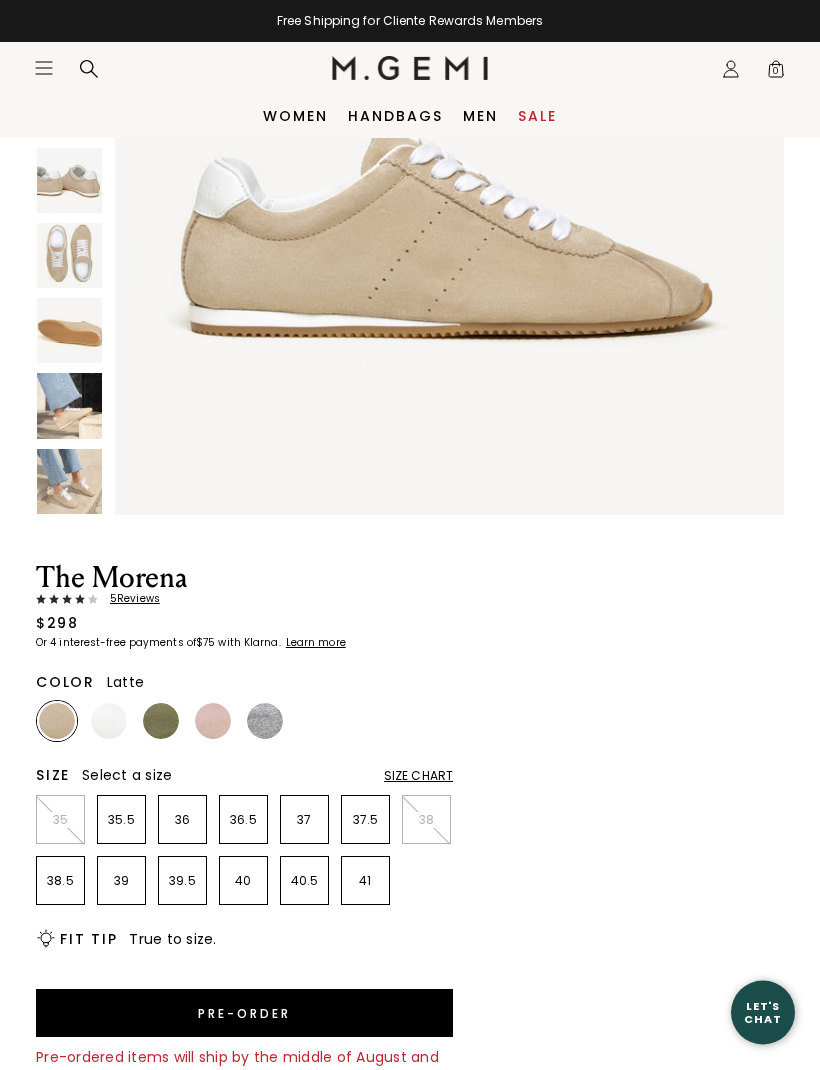 click on "Size Chart" at bounding box center (418, 777) 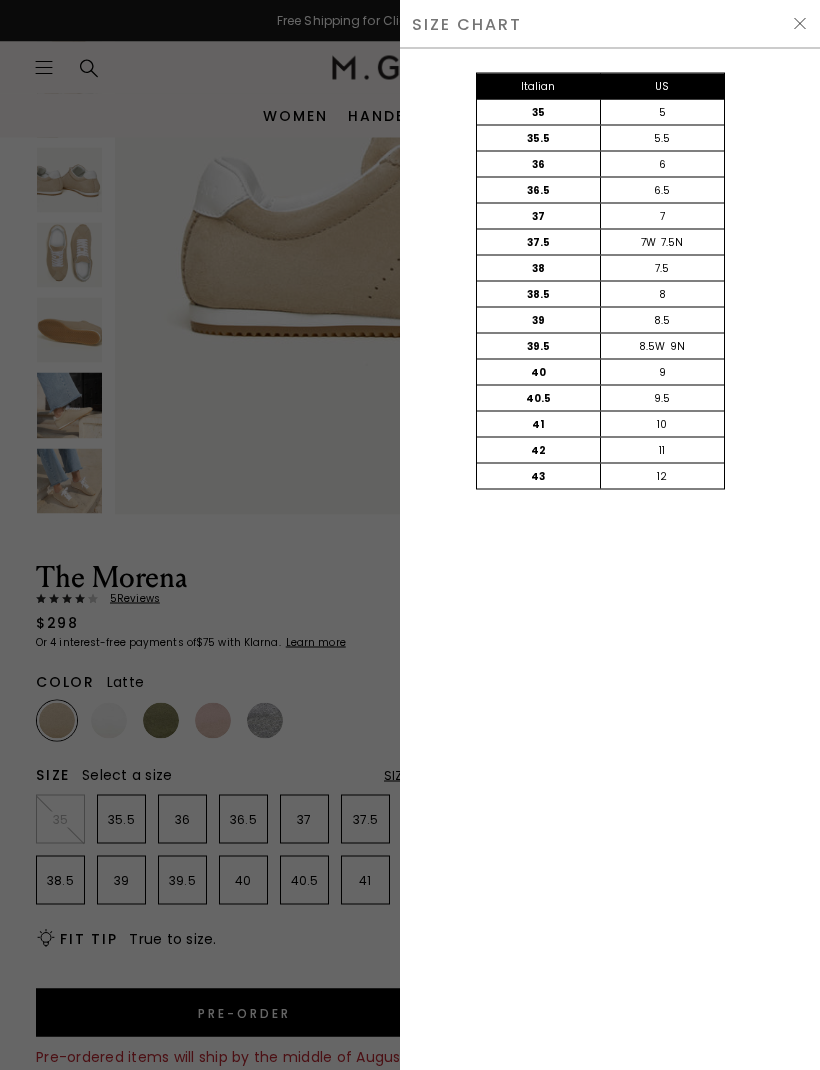 scroll, scrollTop: 1, scrollLeft: 0, axis: vertical 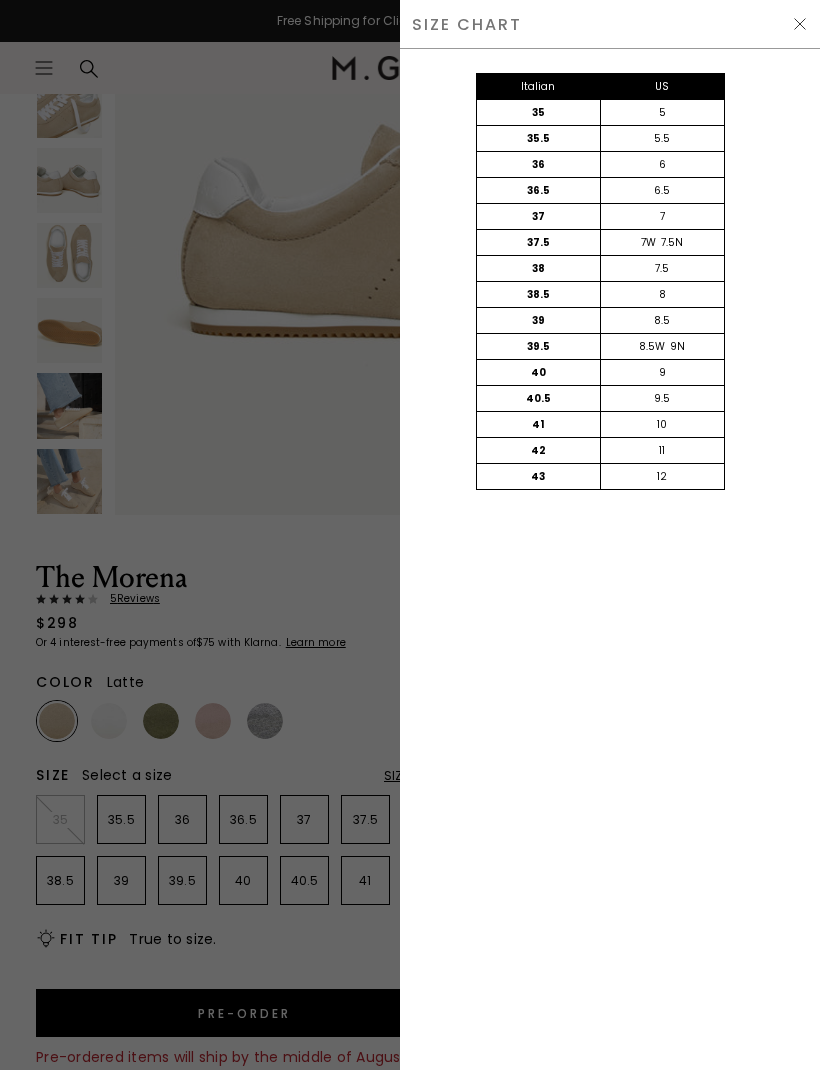 click at bounding box center (410, 535) 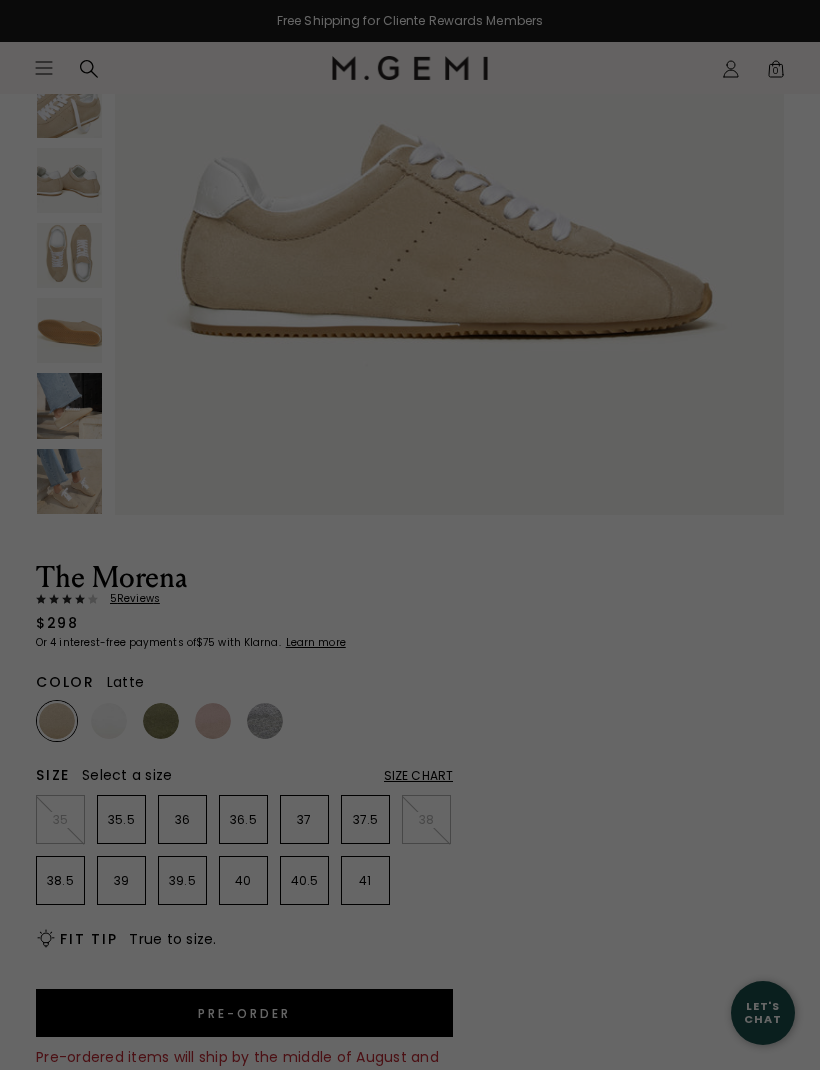 scroll, scrollTop: 364, scrollLeft: 0, axis: vertical 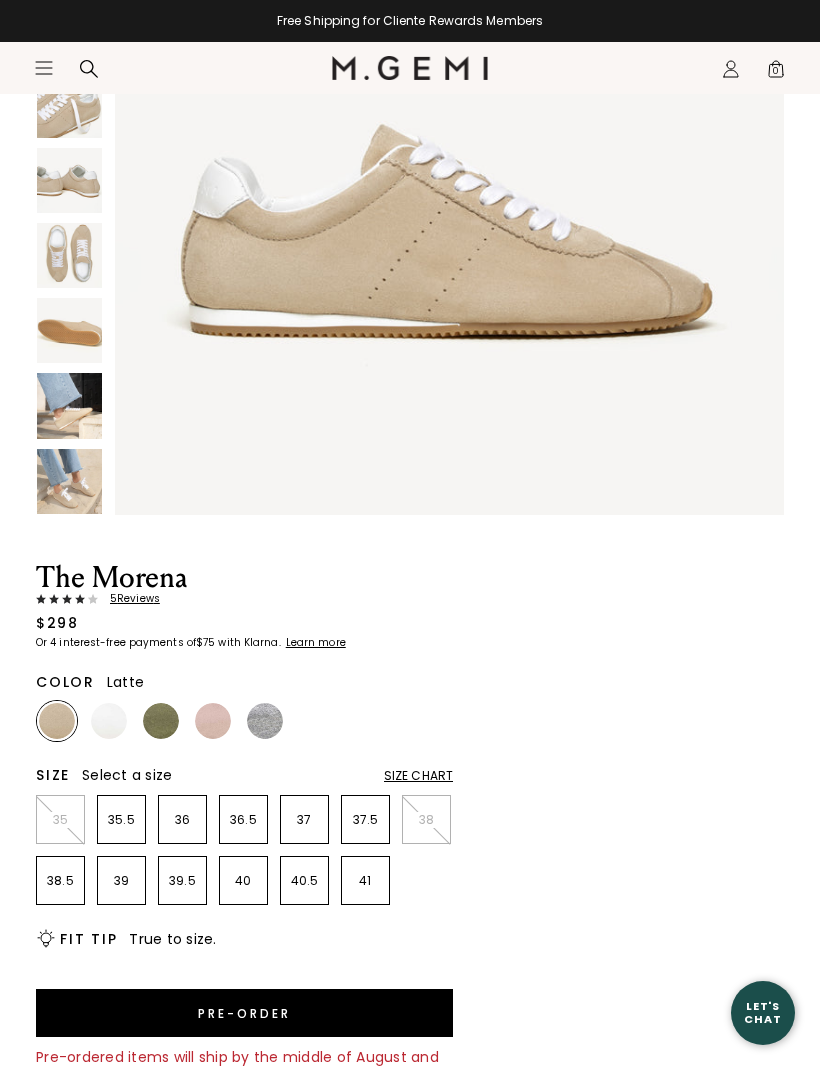 click on "5  Review s" at bounding box center (129, 599) 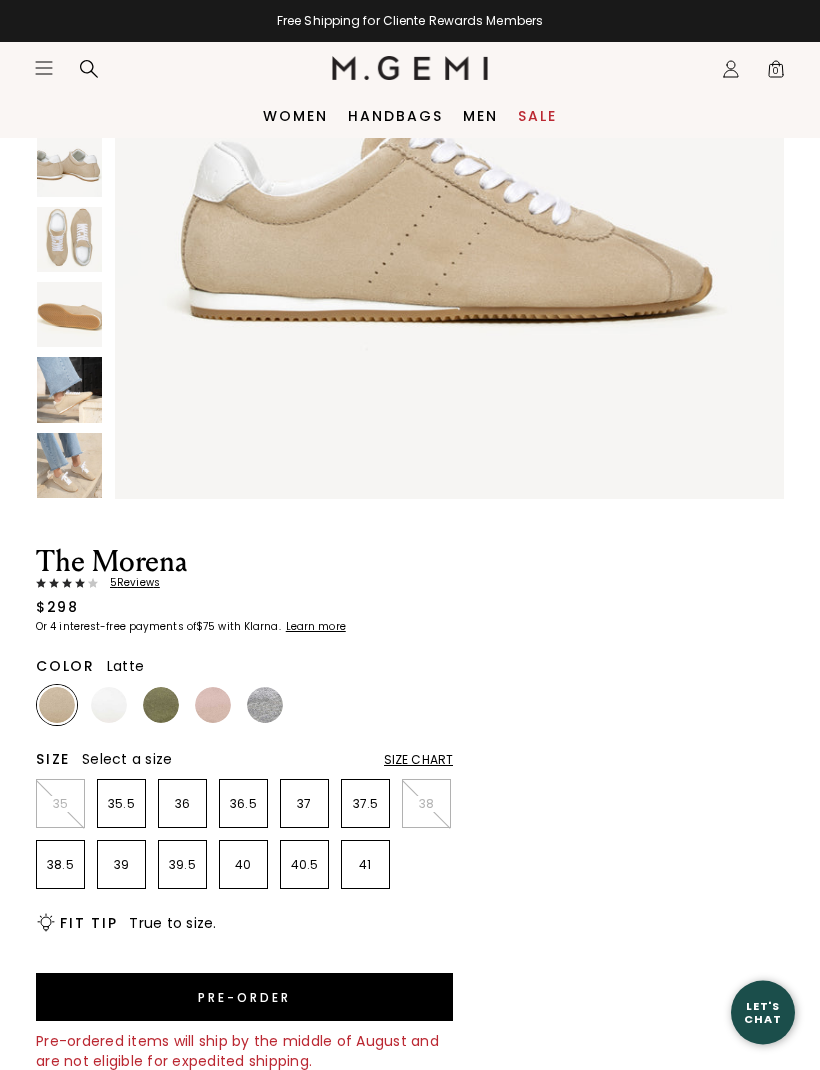 scroll, scrollTop: 380, scrollLeft: 0, axis: vertical 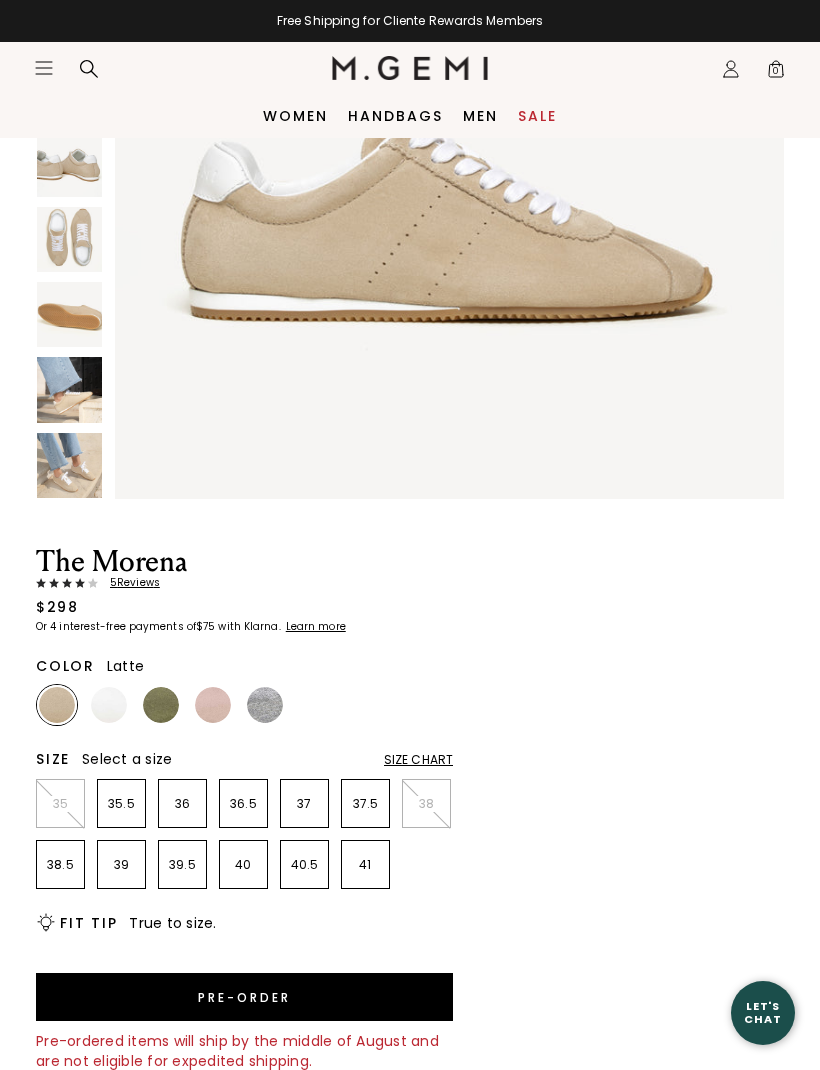click on "40" at bounding box center [243, 865] 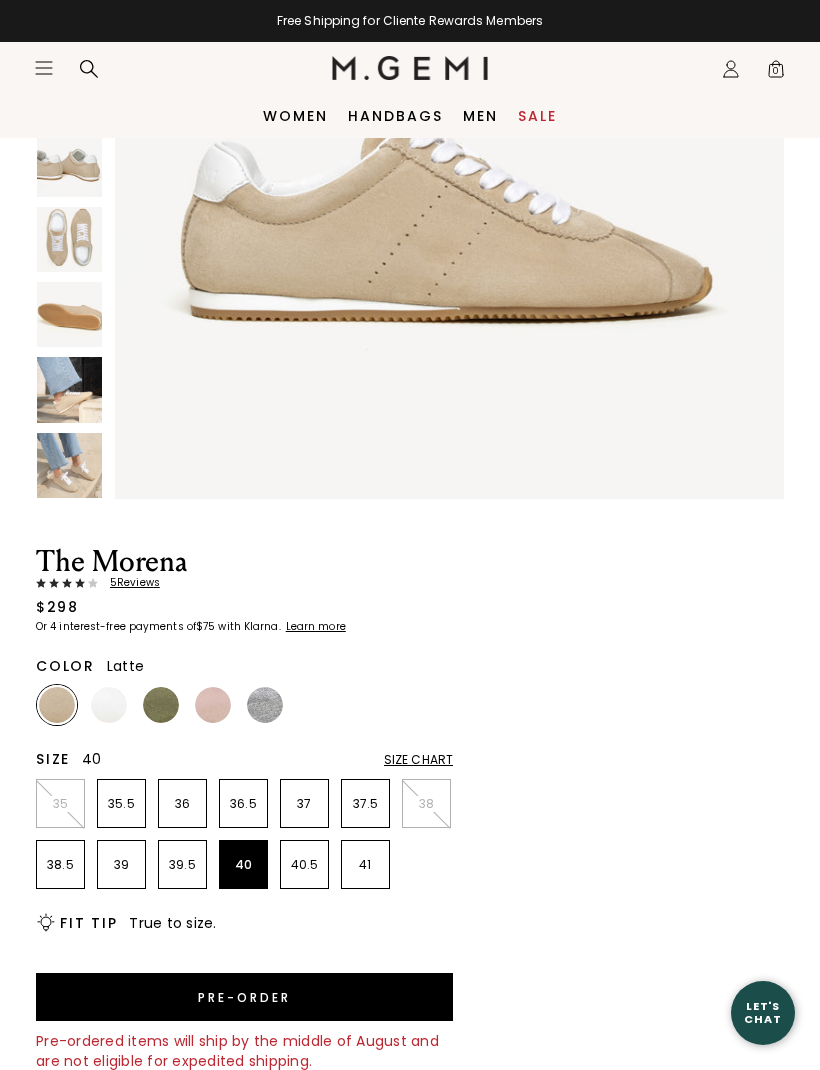 scroll, scrollTop: 0, scrollLeft: 0, axis: both 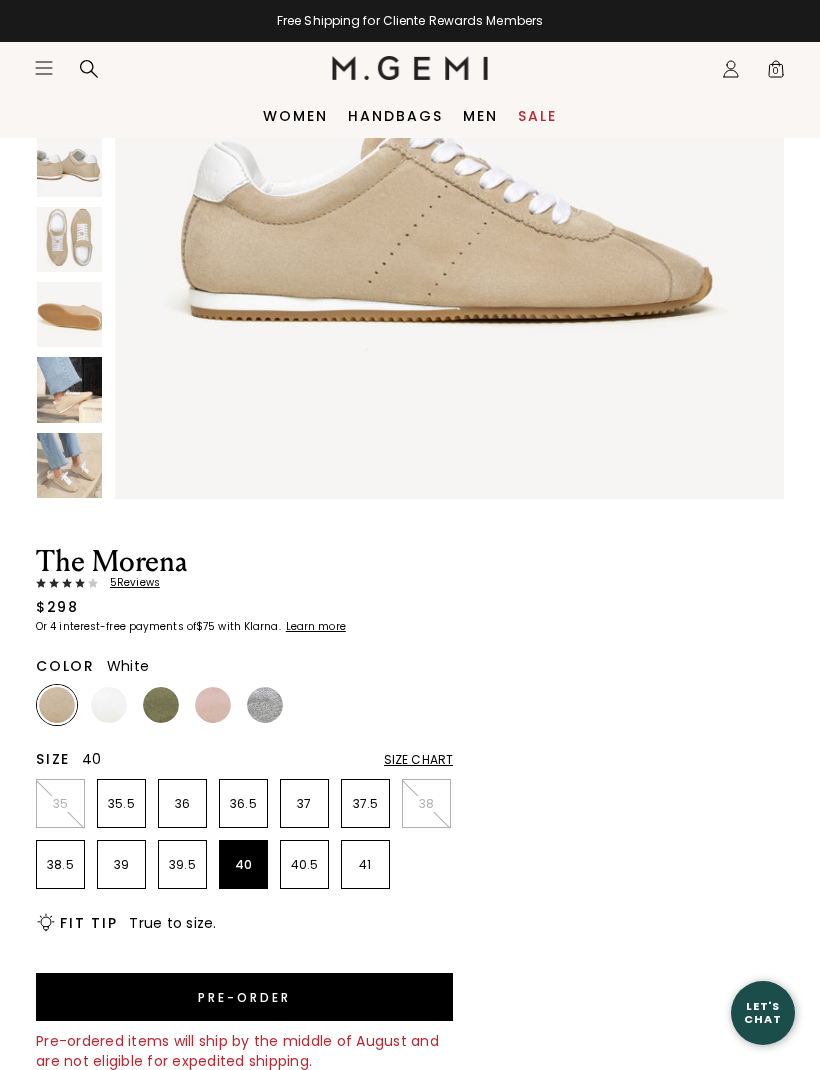 click at bounding box center (109, 705) 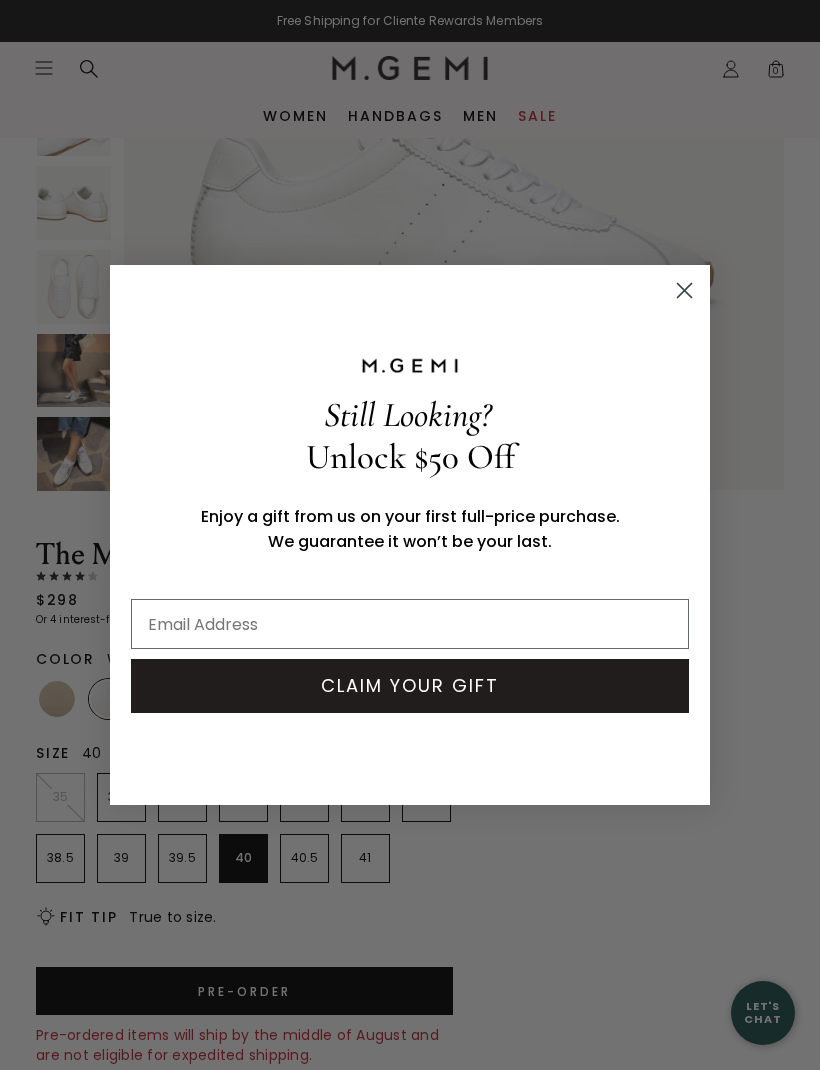 scroll, scrollTop: 0, scrollLeft: 0, axis: both 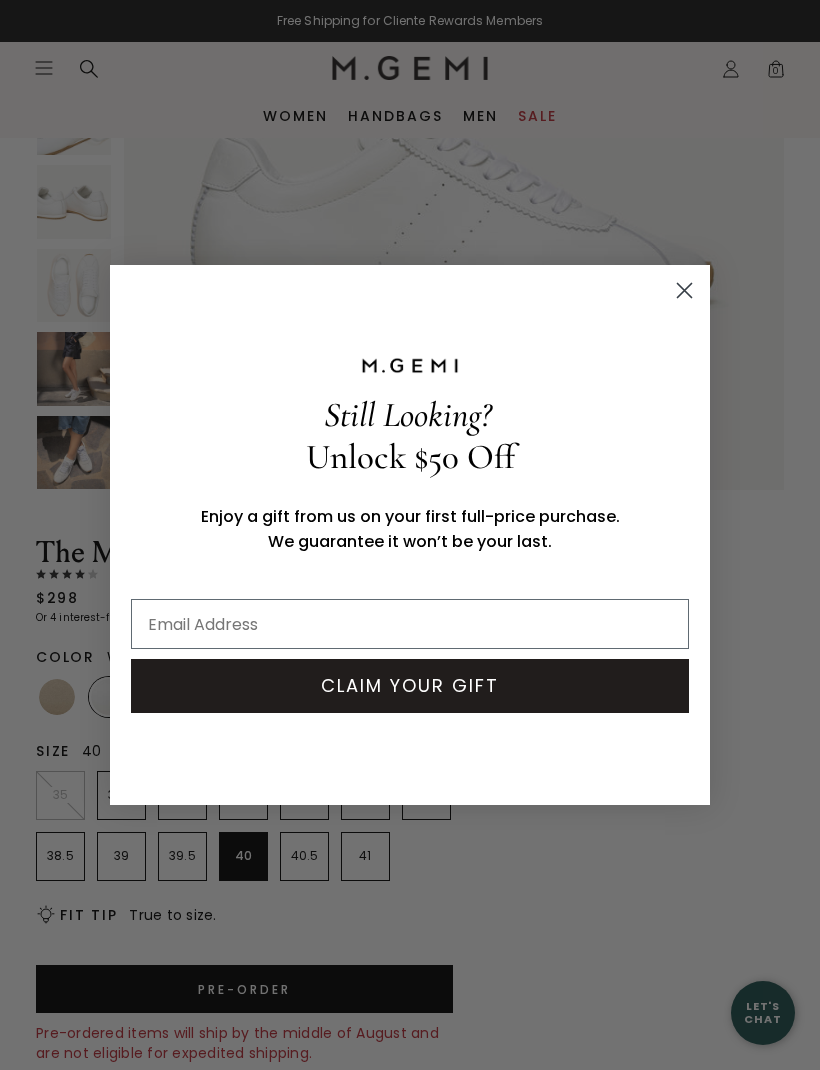click 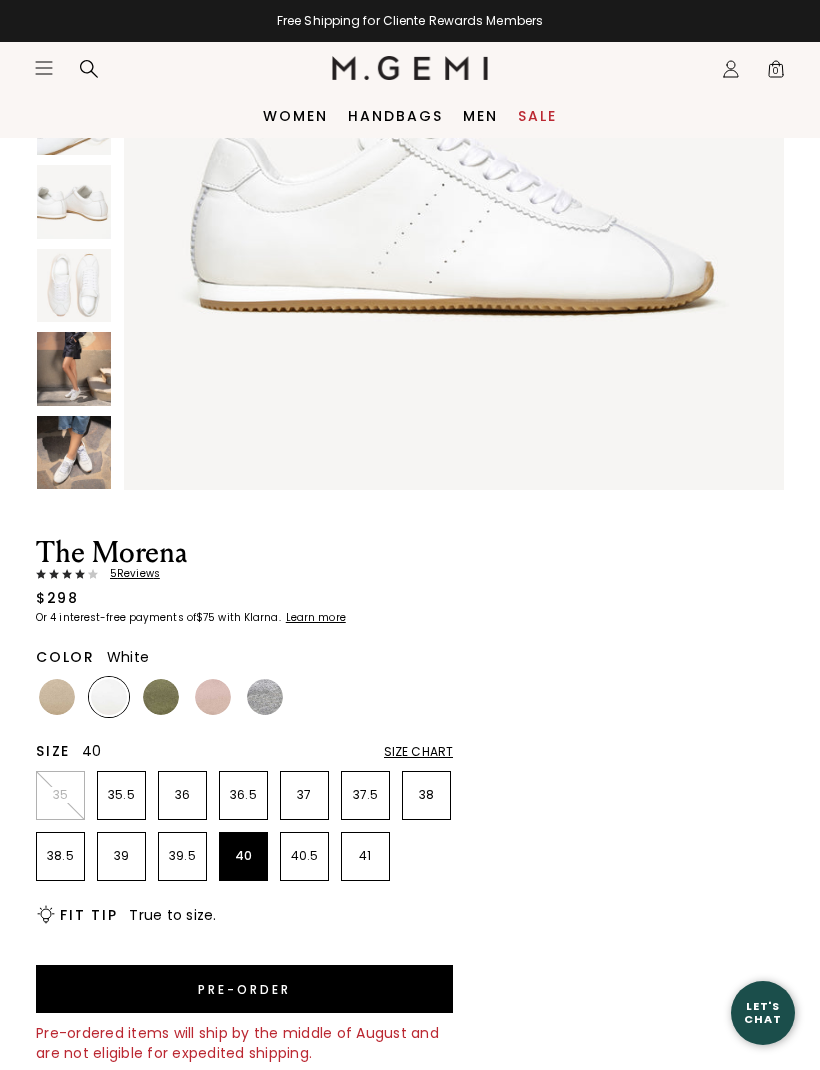 click at bounding box center [161, 697] 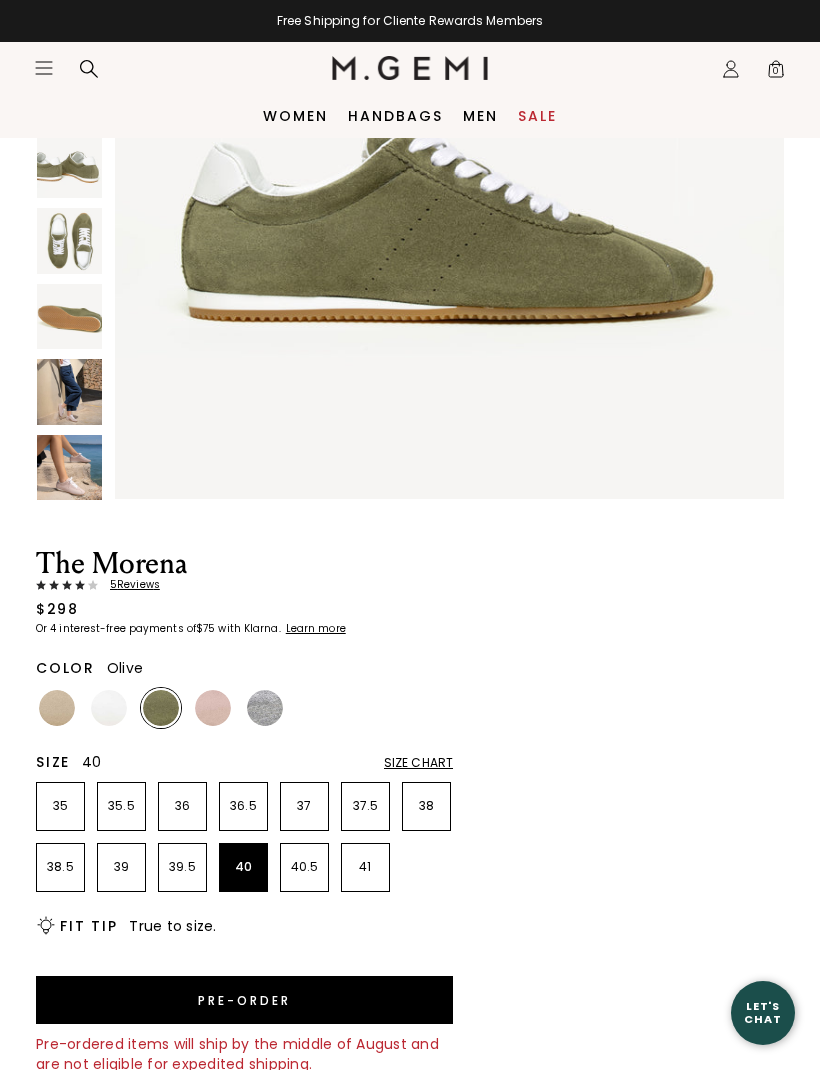 scroll, scrollTop: 0, scrollLeft: 0, axis: both 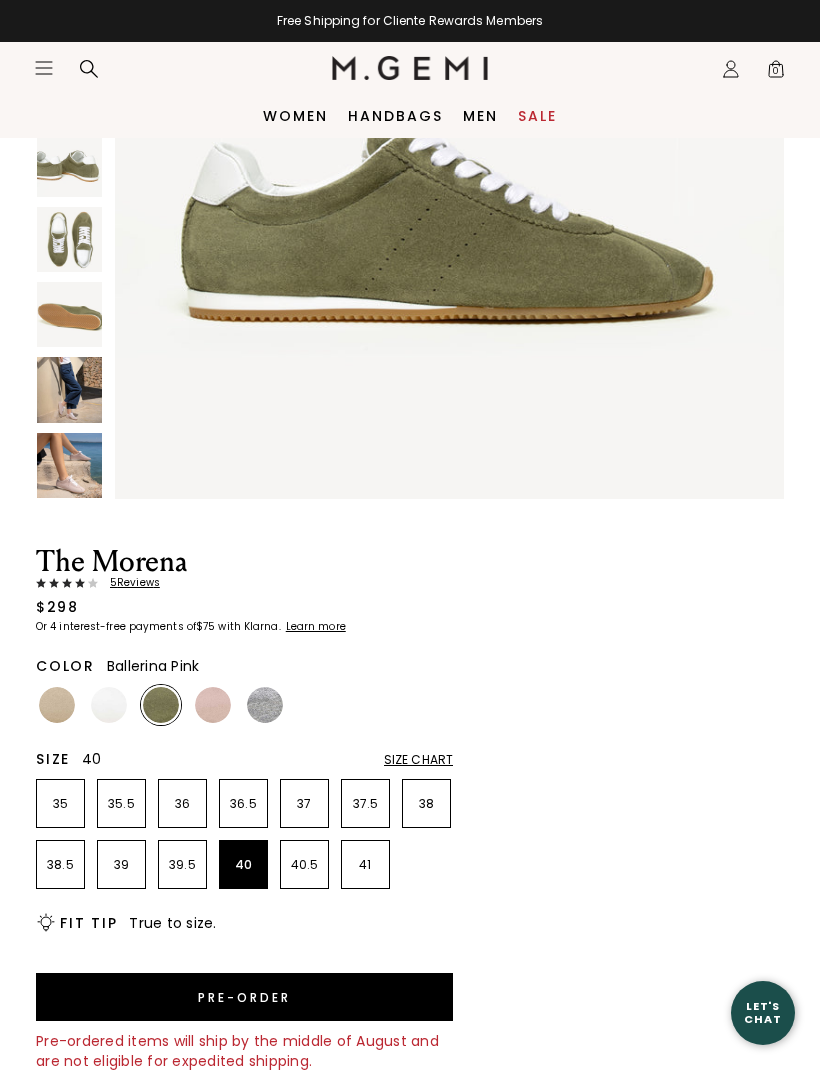 click at bounding box center (213, 705) 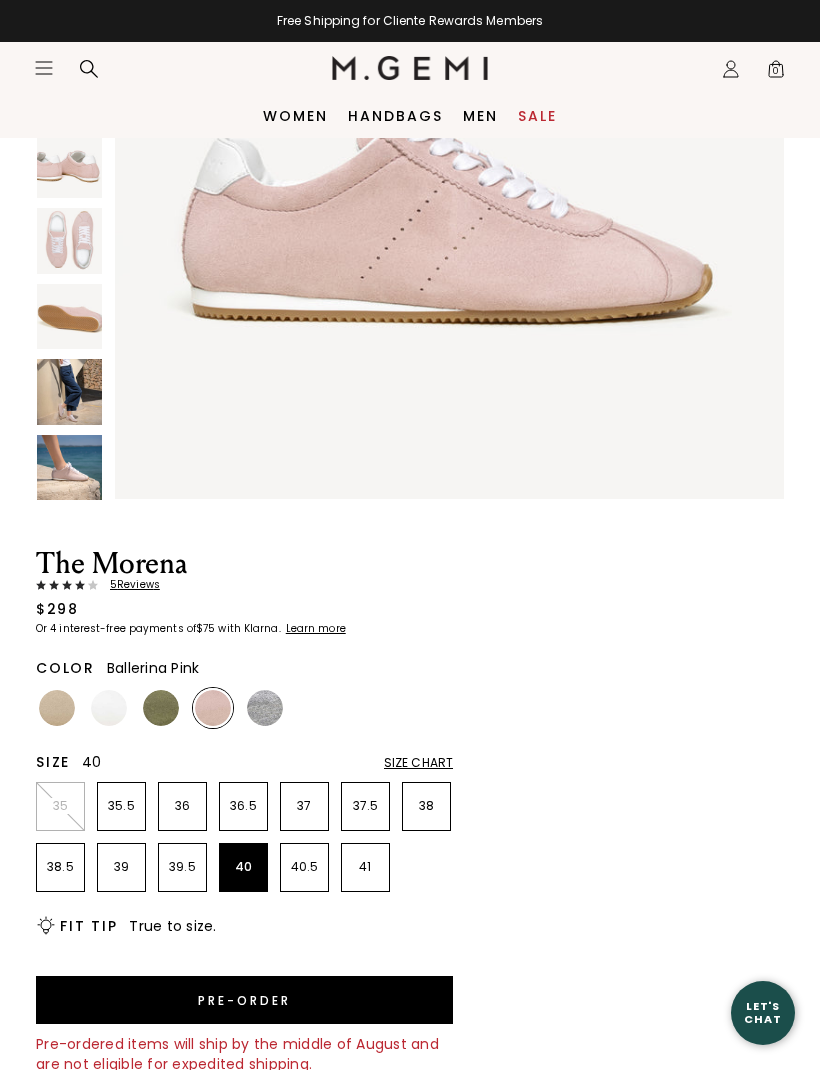 scroll, scrollTop: 0, scrollLeft: 0, axis: both 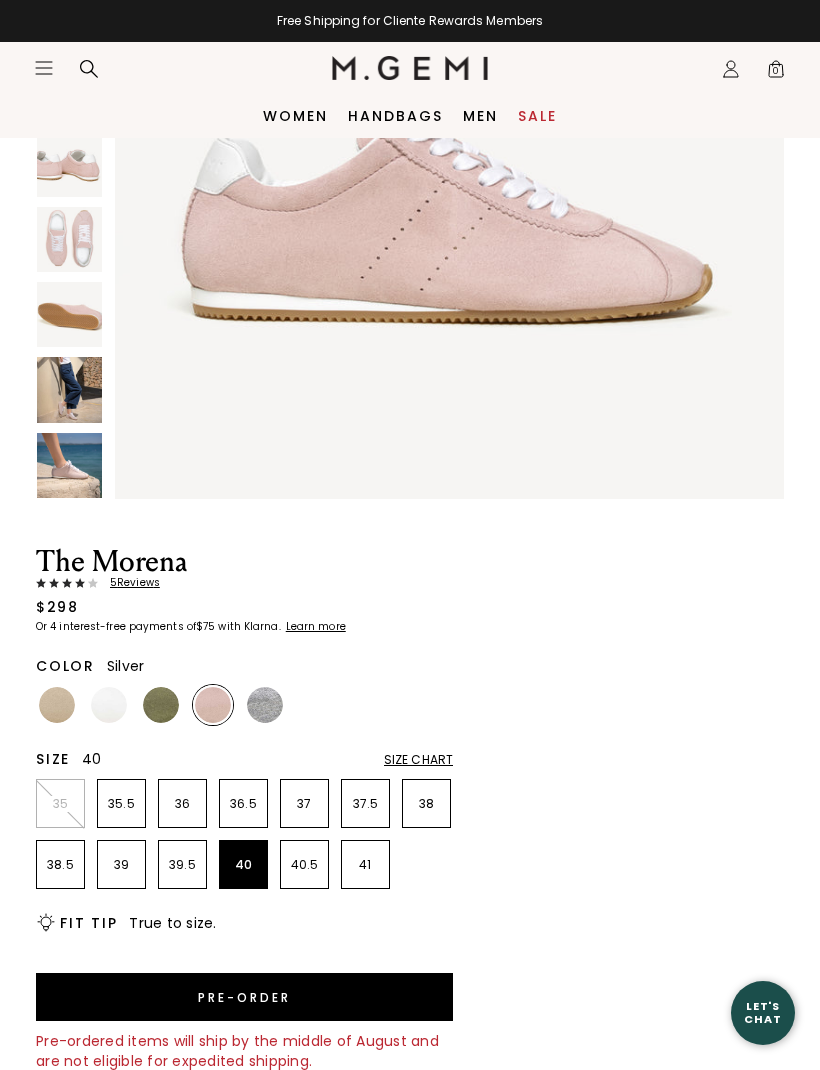 click at bounding box center [265, 705] 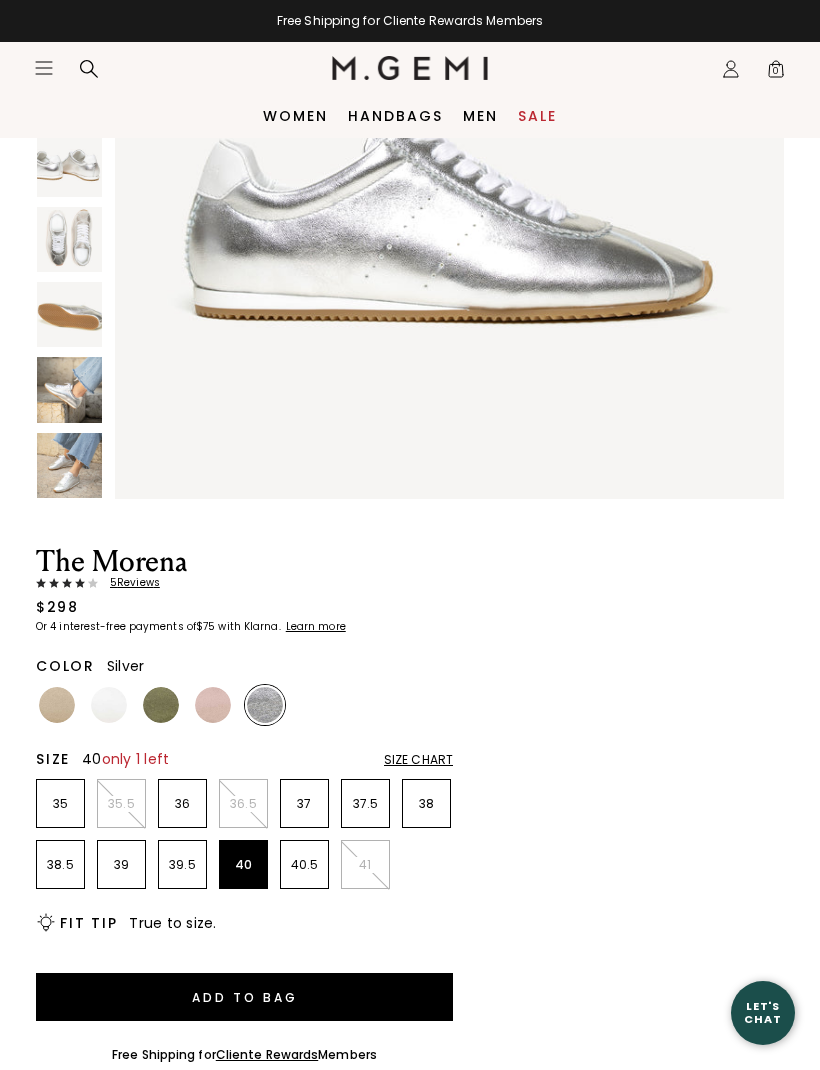 scroll, scrollTop: 369, scrollLeft: 0, axis: vertical 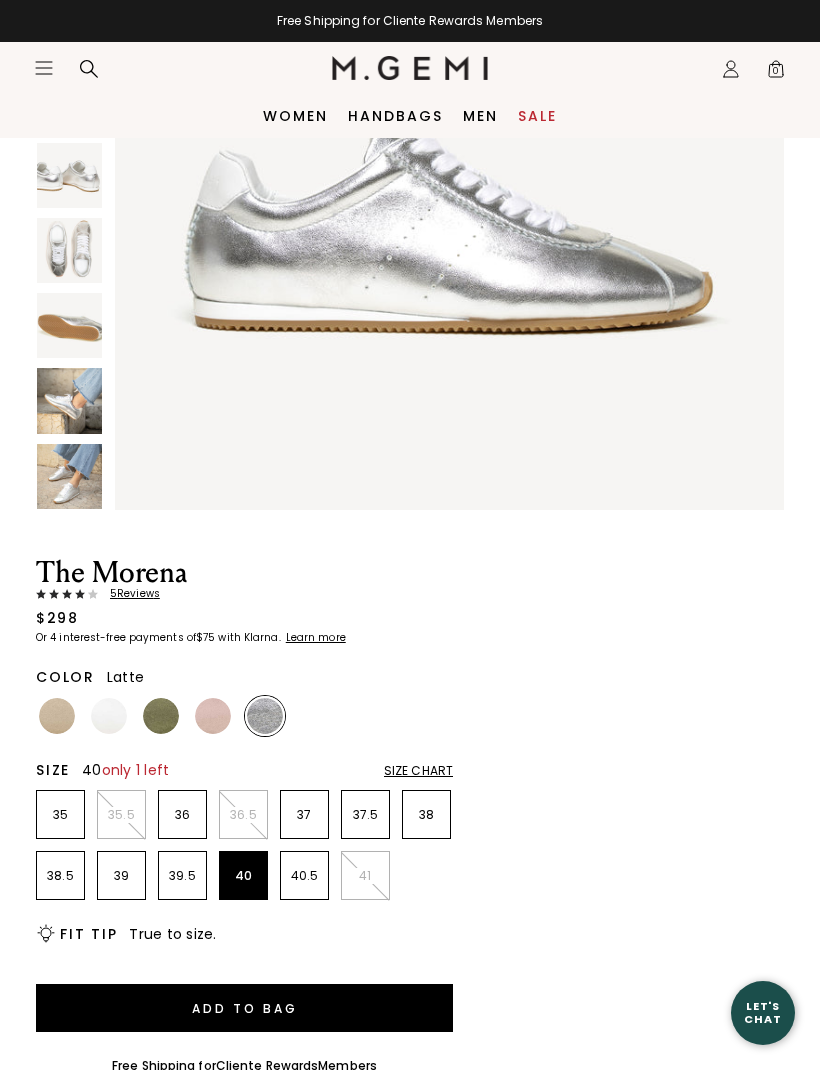 click at bounding box center [57, 716] 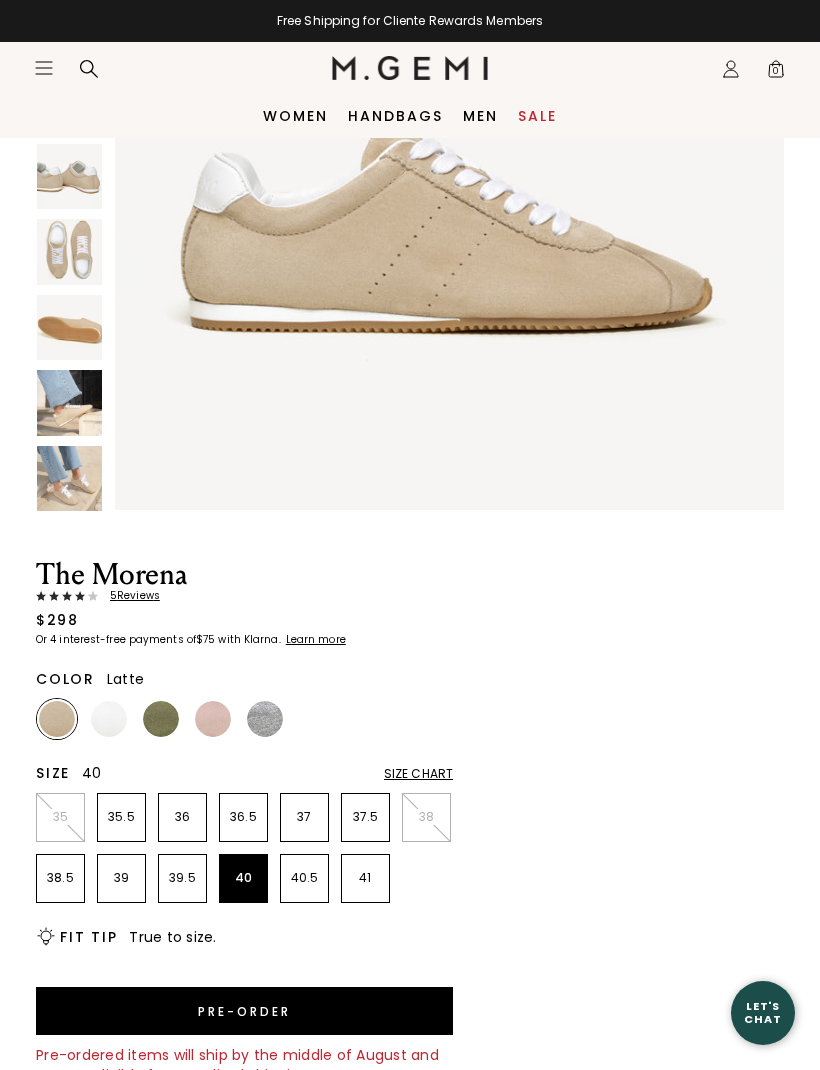 scroll, scrollTop: 0, scrollLeft: 0, axis: both 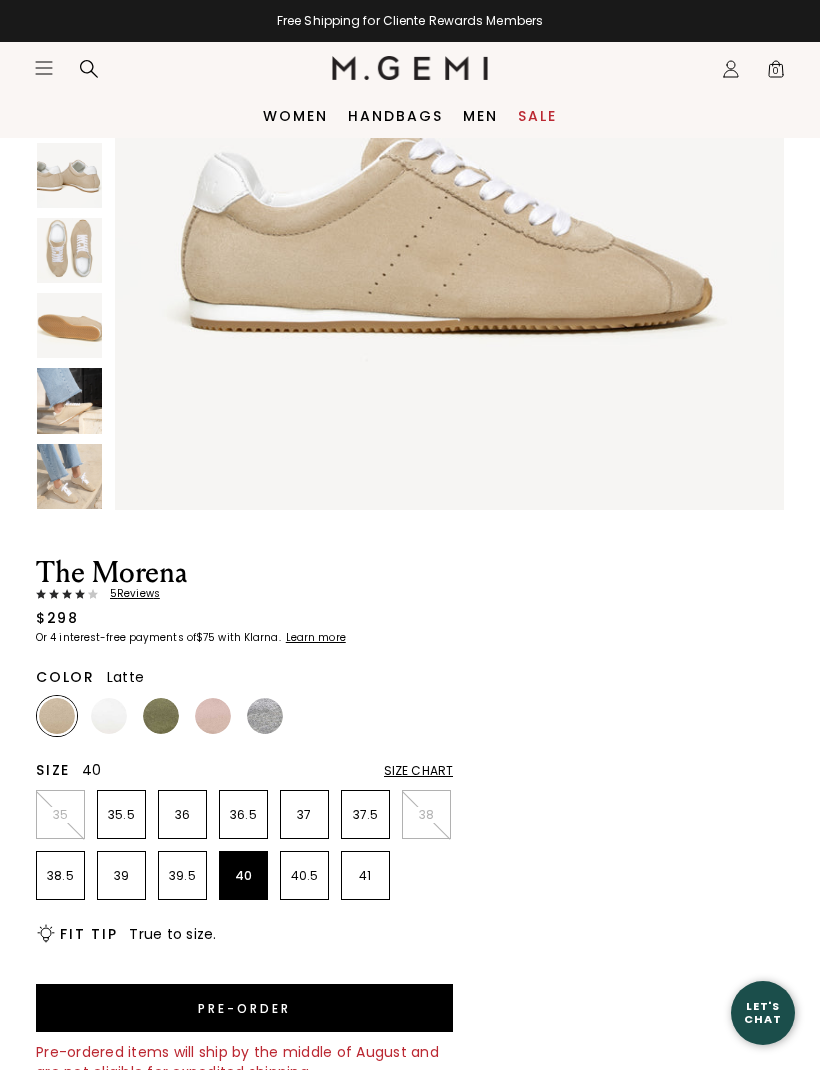 click at bounding box center [69, 250] 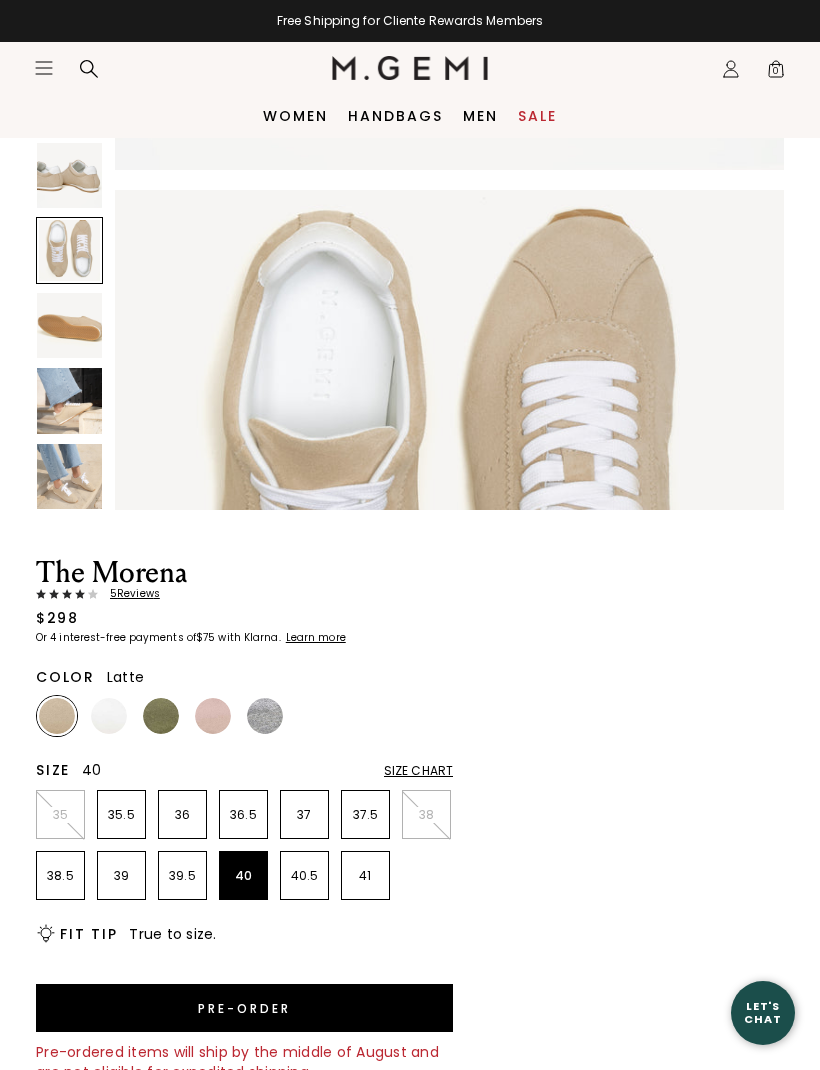 scroll, scrollTop: 3444, scrollLeft: 0, axis: vertical 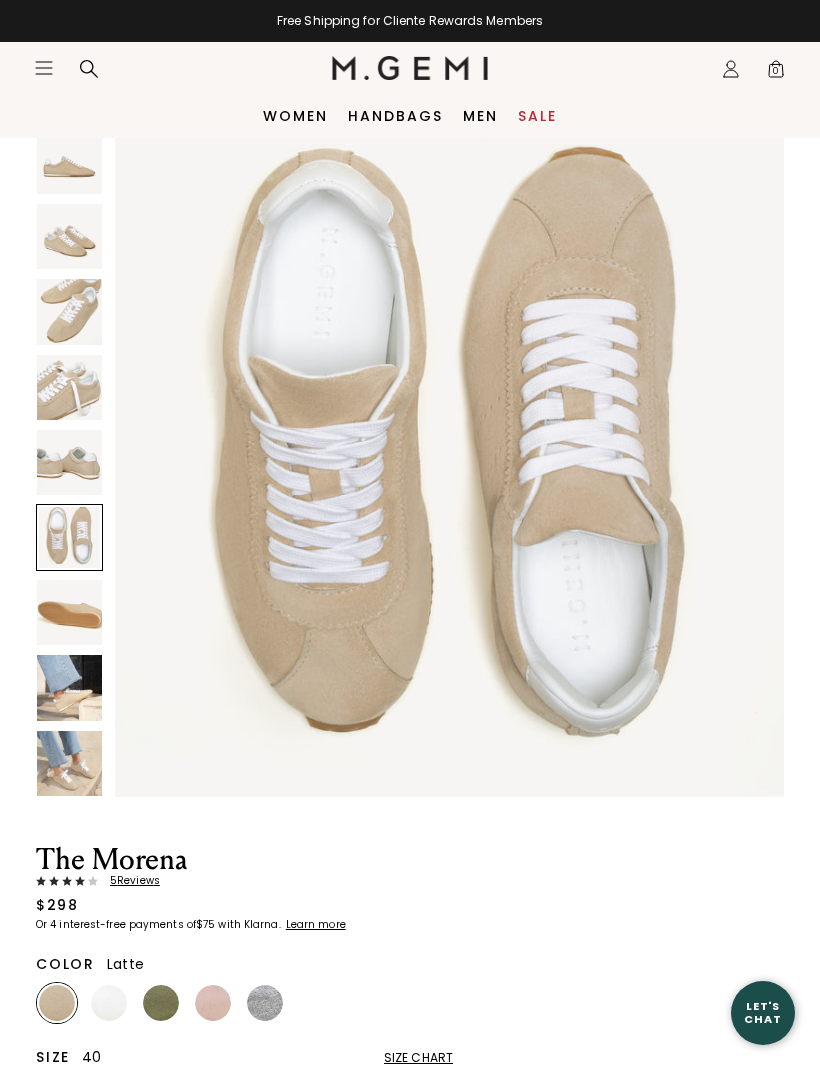 click at bounding box center [69, 687] 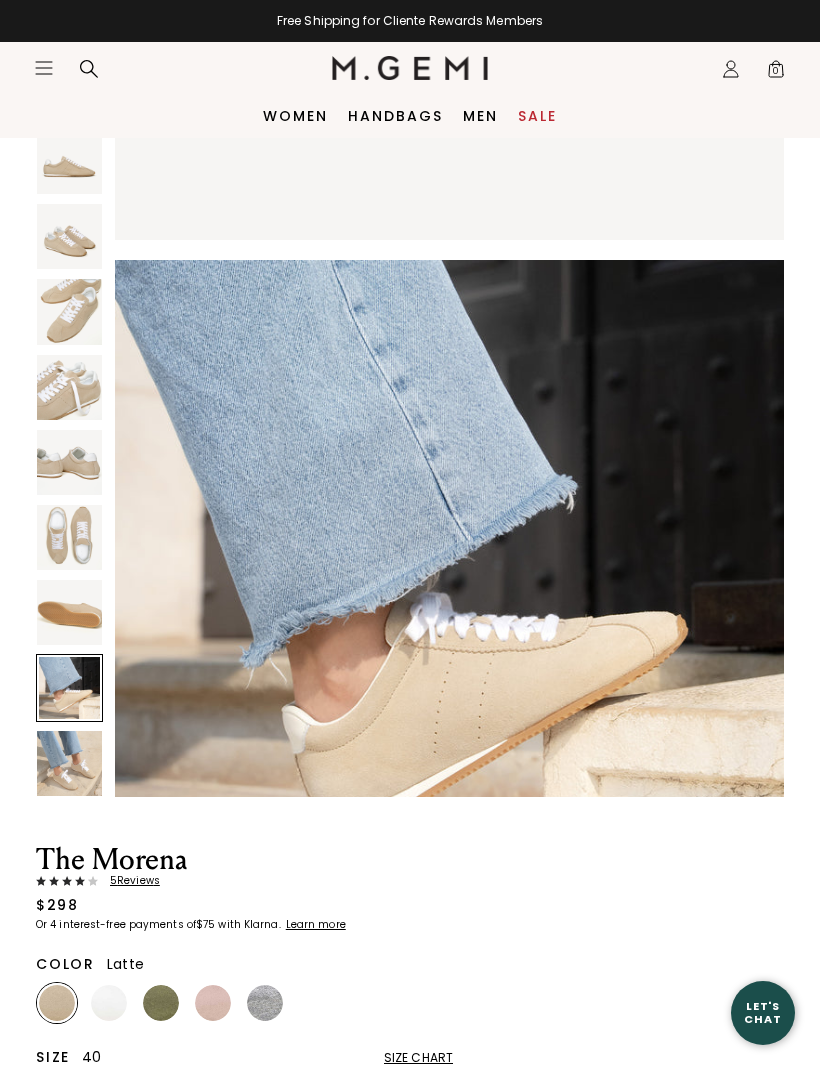 scroll, scrollTop: 4822, scrollLeft: 0, axis: vertical 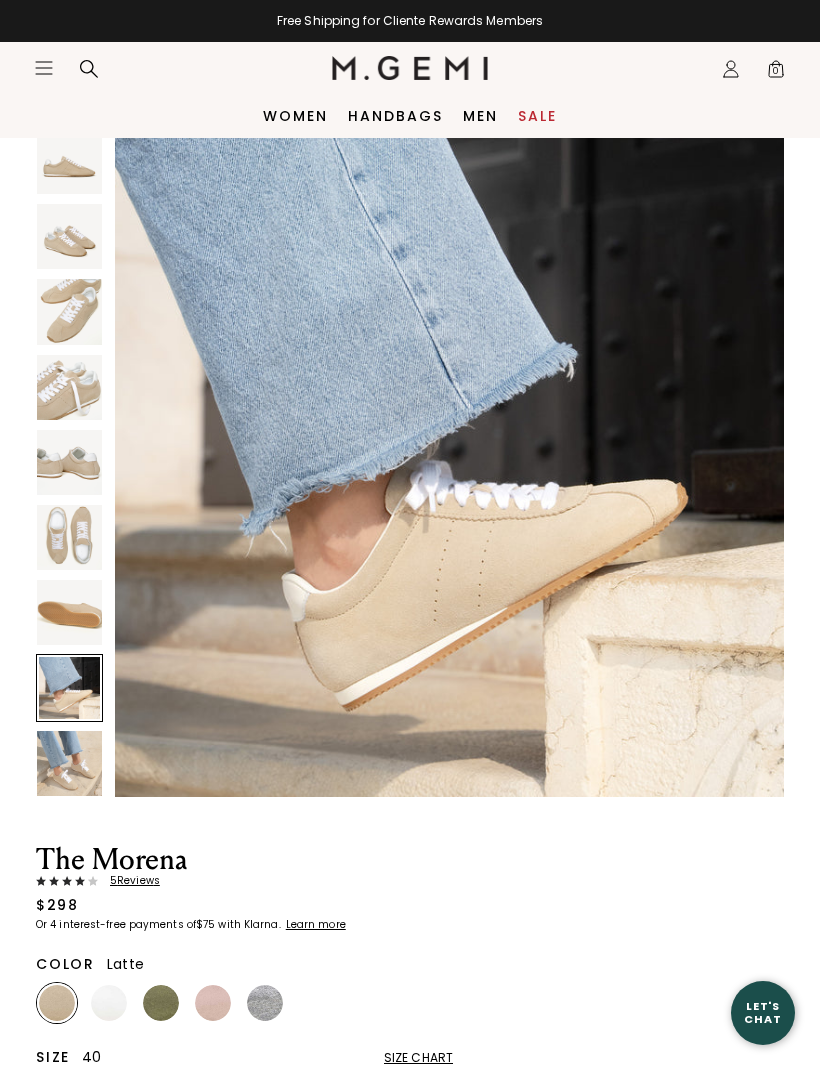 click at bounding box center (69, 687) 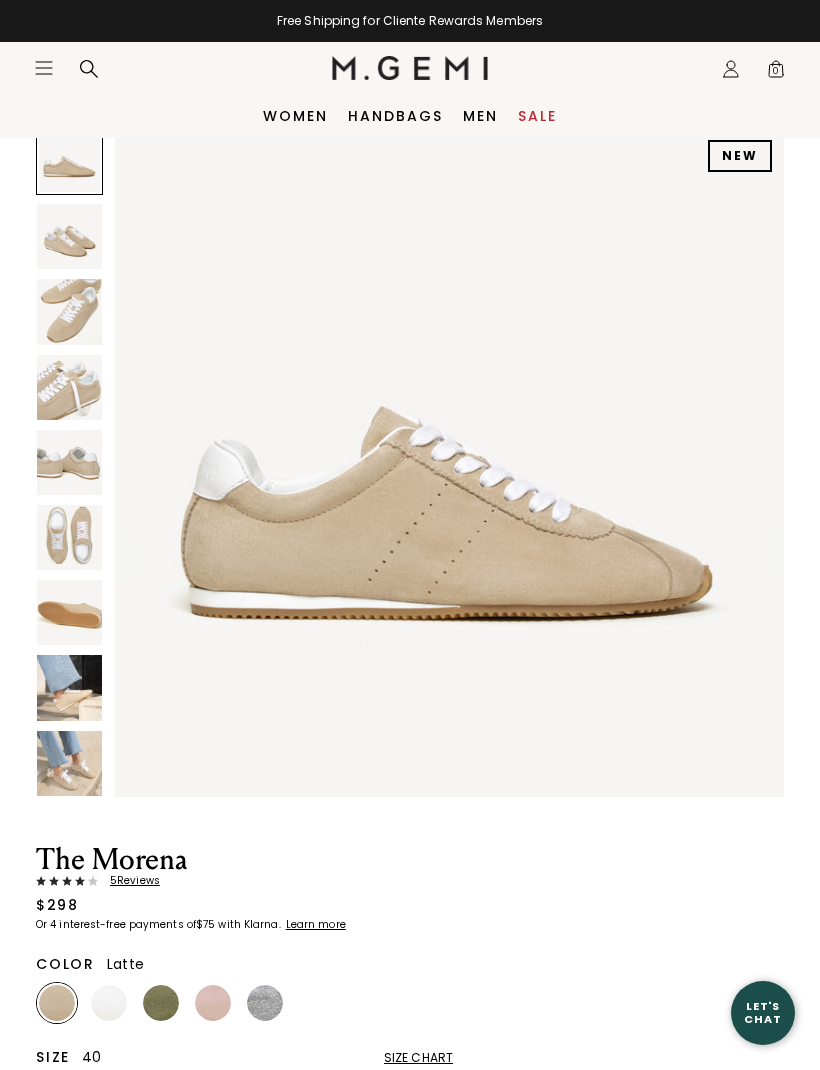 scroll, scrollTop: 0, scrollLeft: 0, axis: both 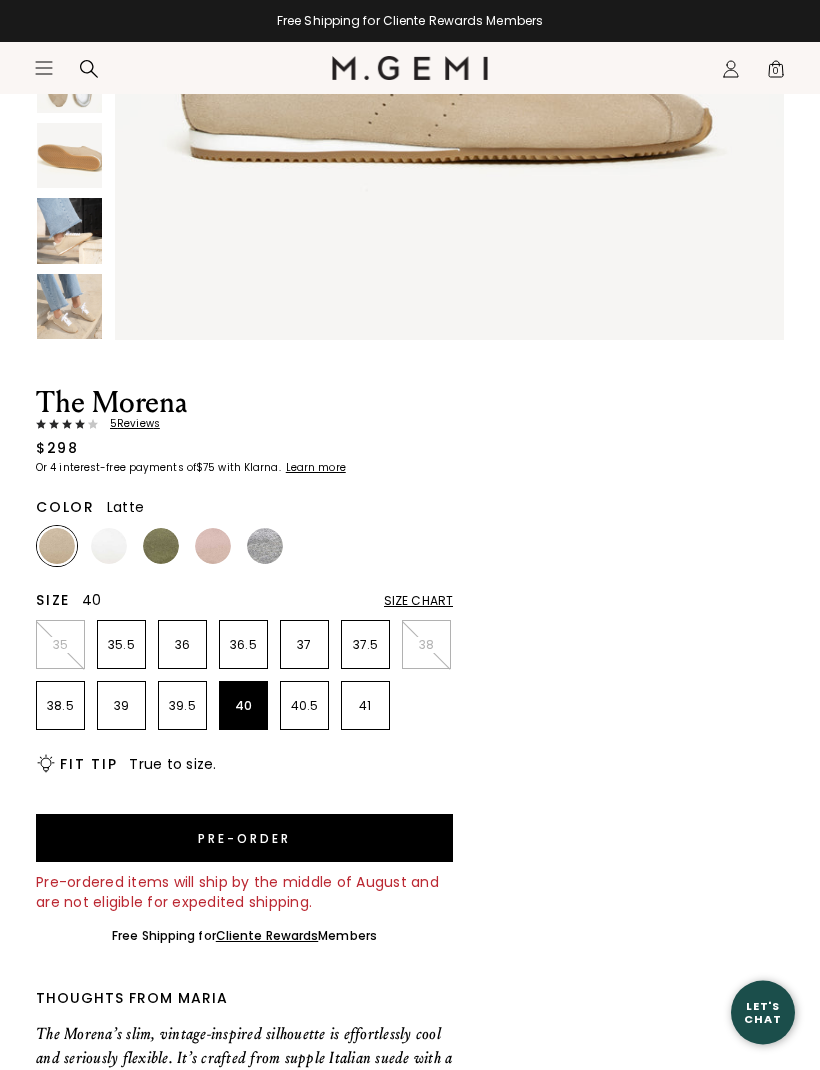 click on "Pre-order" at bounding box center (244, 839) 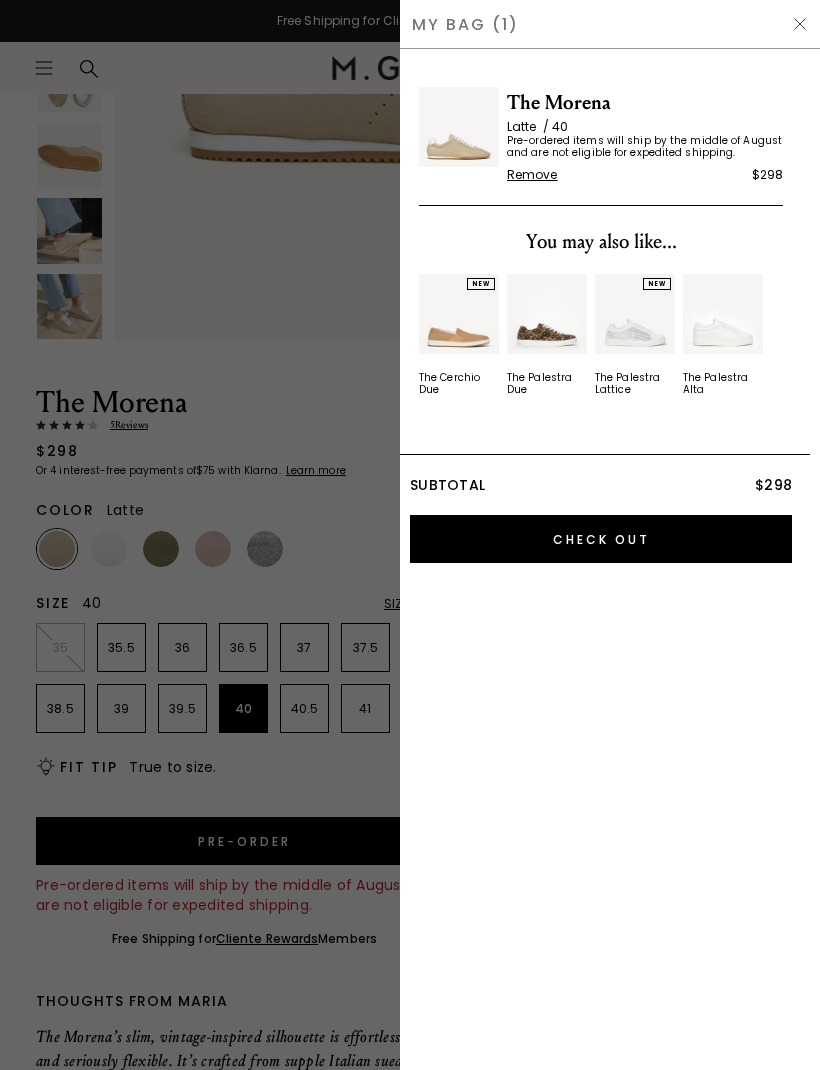 scroll, scrollTop: 0, scrollLeft: 0, axis: both 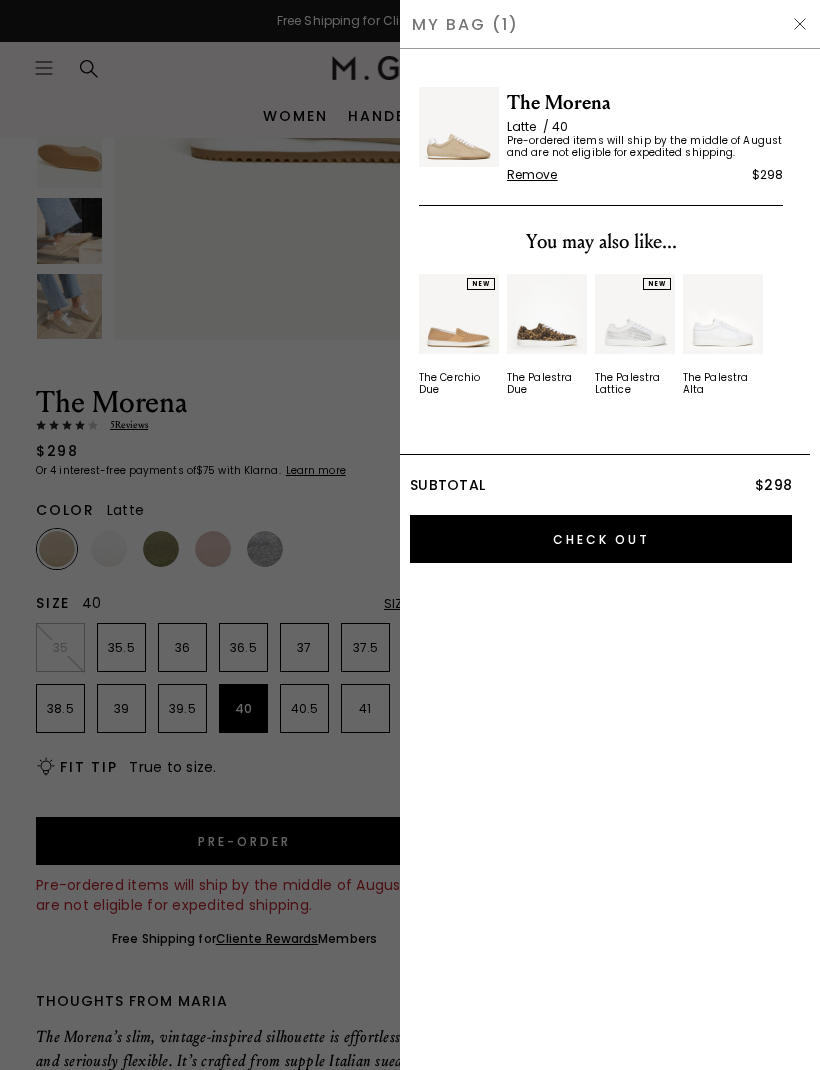 click at bounding box center (410, 535) 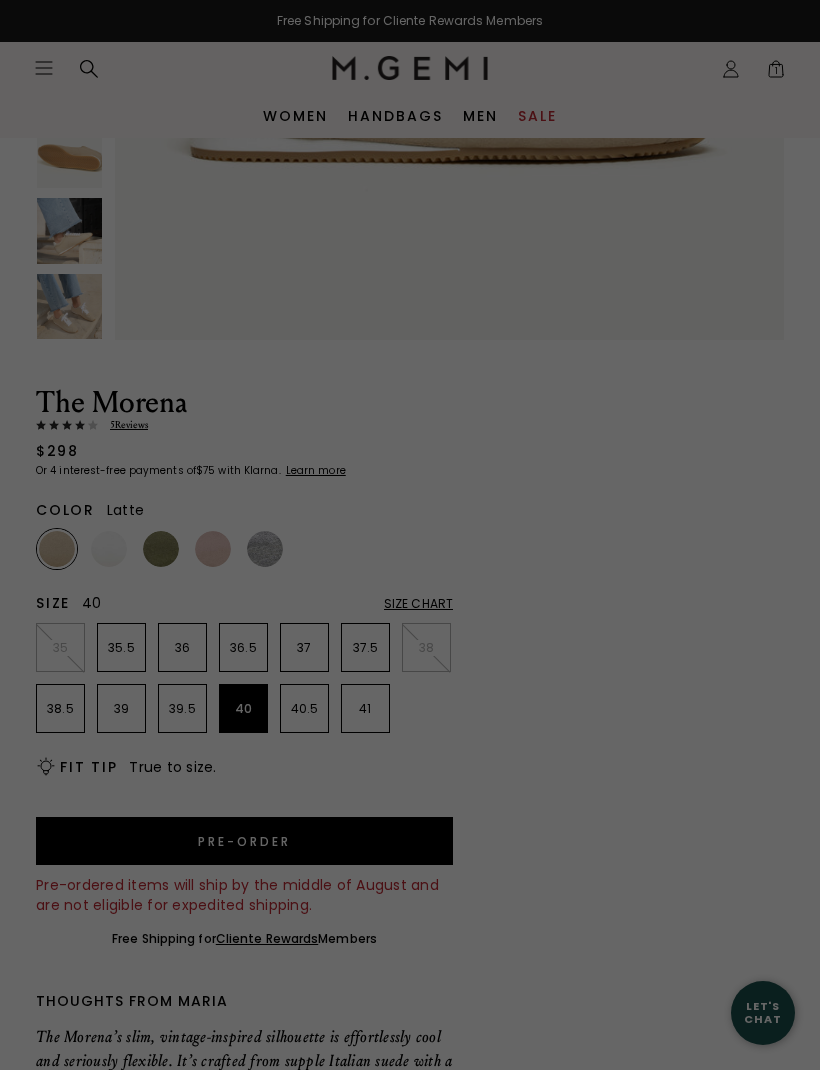 scroll, scrollTop: 539, scrollLeft: 0, axis: vertical 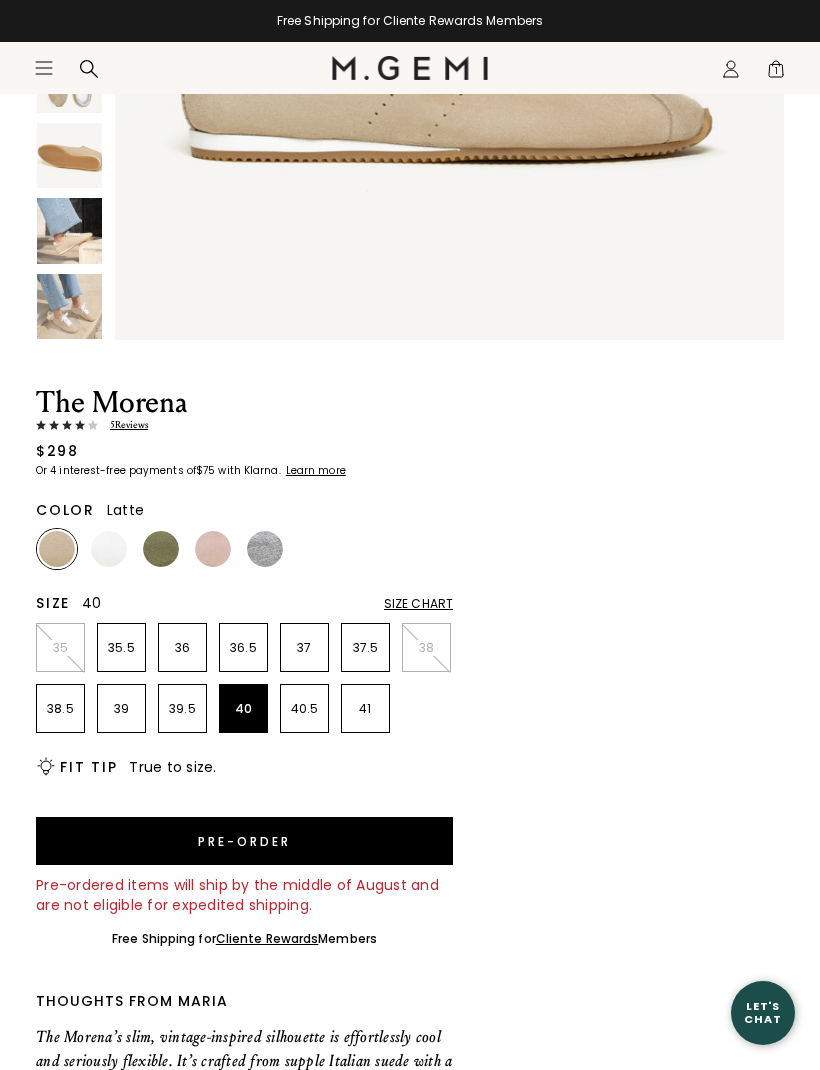 click on "Icons/20x20/hamburger@2x" 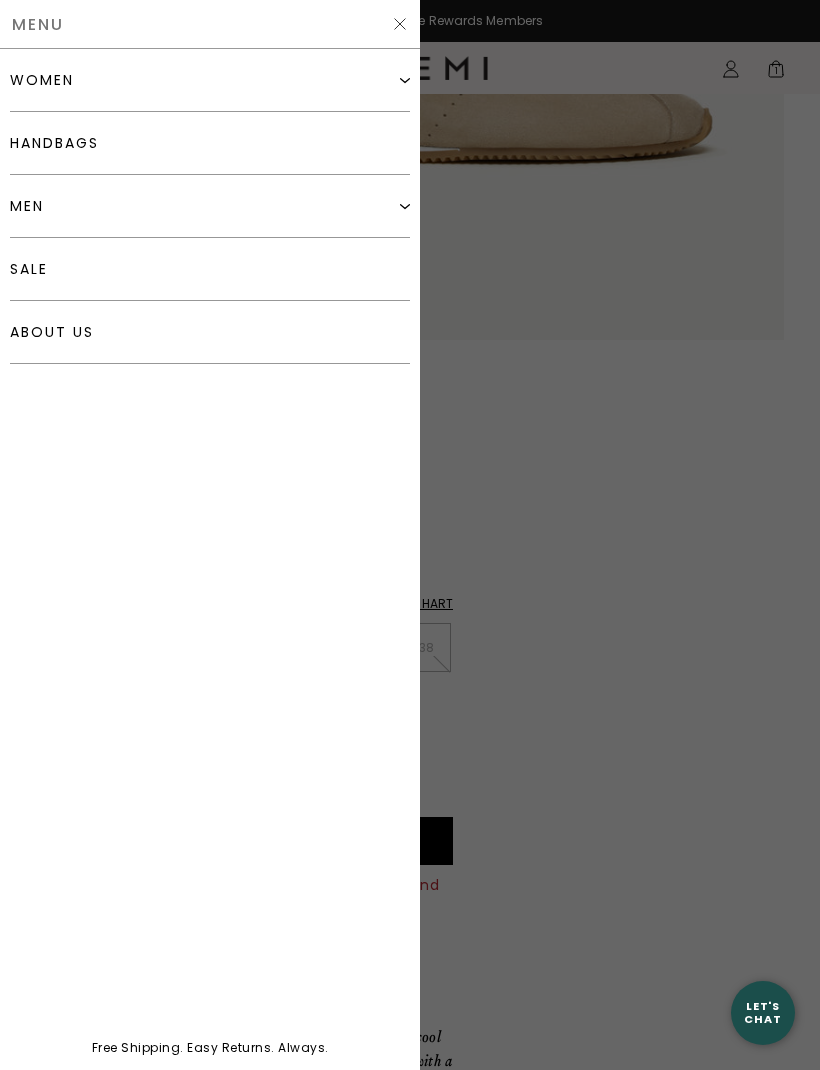 click on "women" at bounding box center (210, 80) 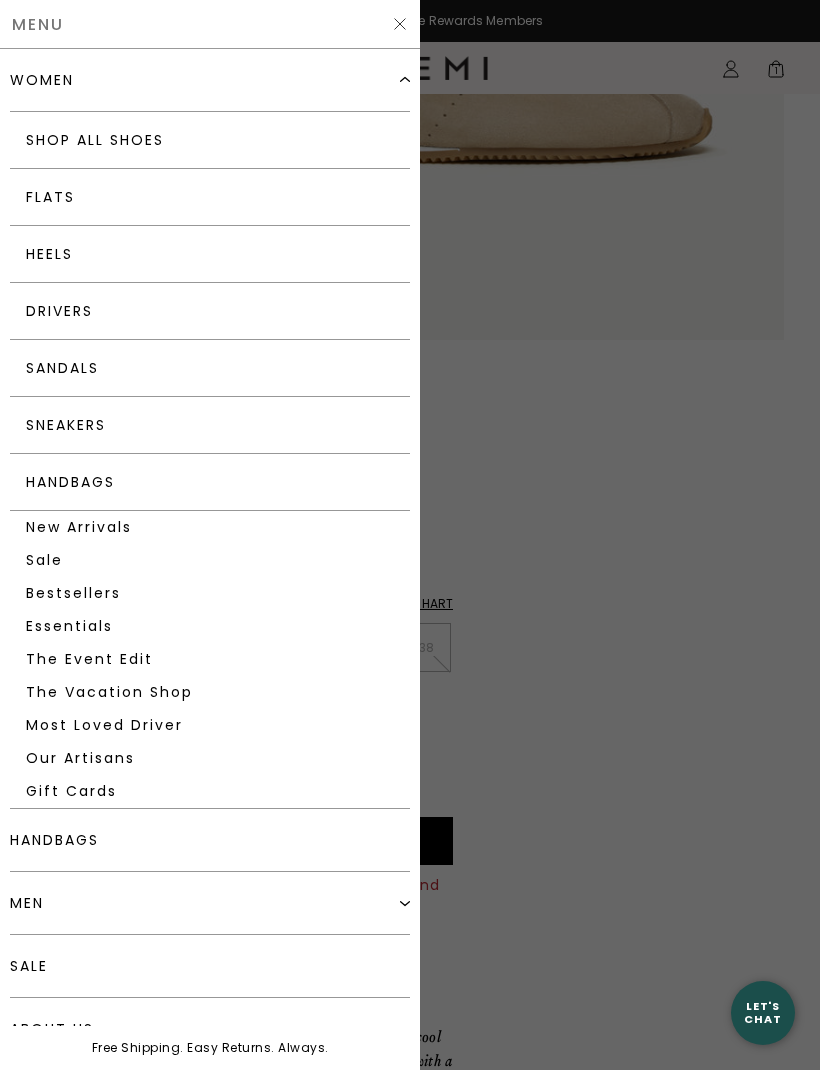 scroll, scrollTop: 0, scrollLeft: 0, axis: both 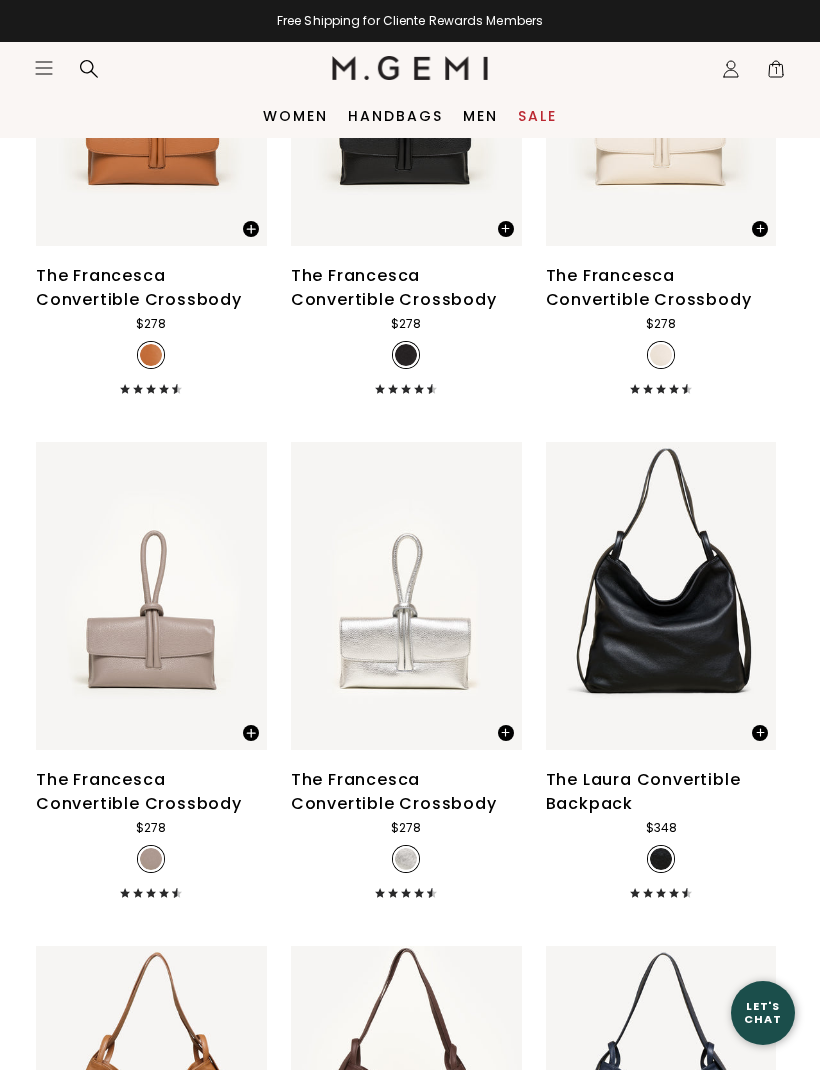 click on "Icons/20x20/hamburger@2x" at bounding box center [71, 68] 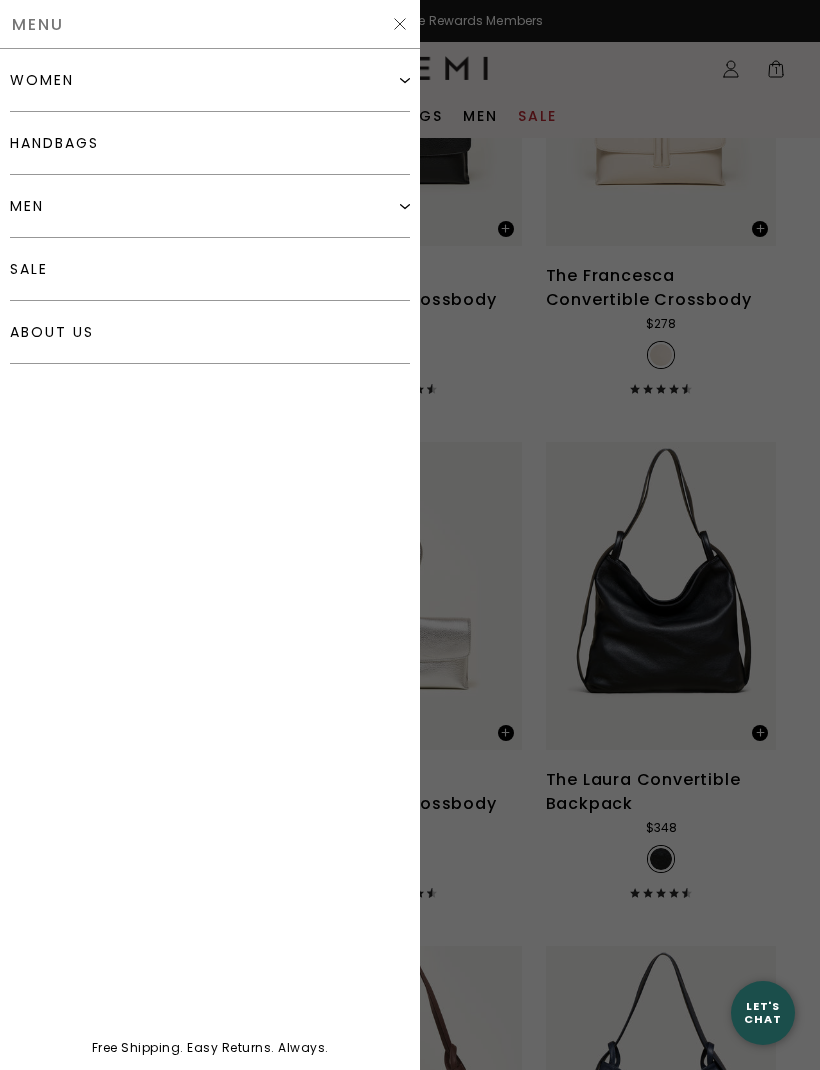 click on "women" at bounding box center [210, 80] 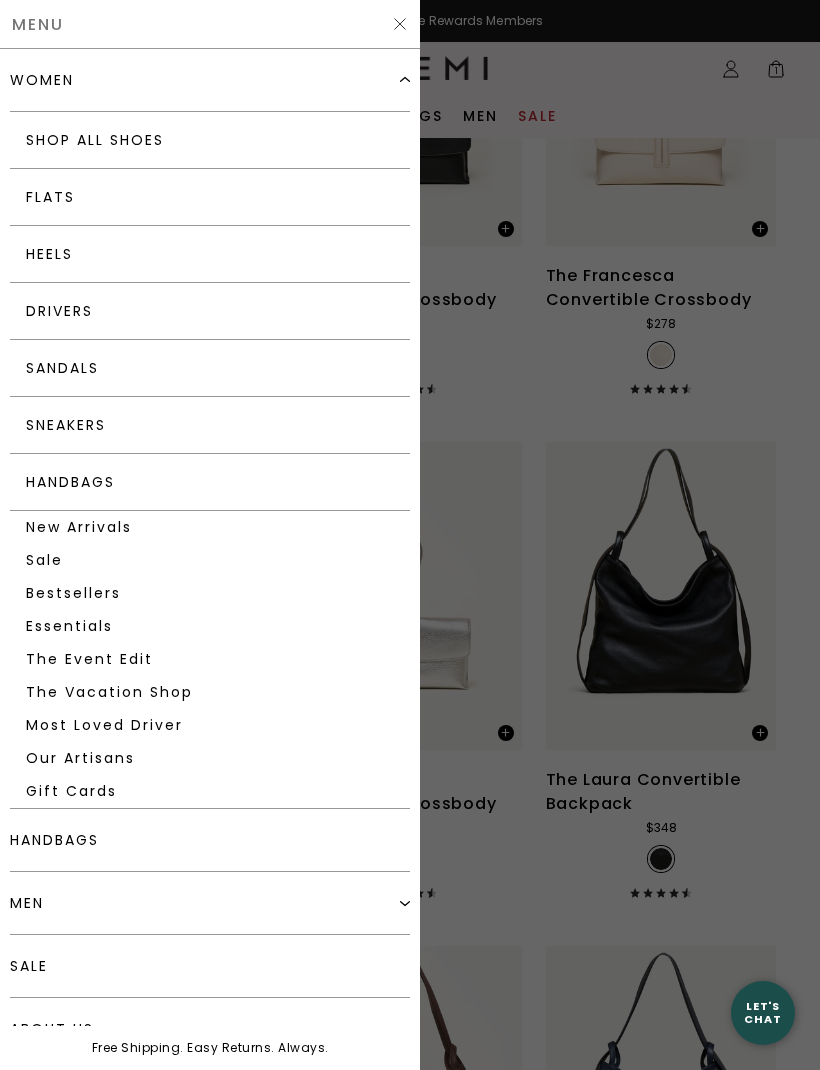 click on "New Arrivals" at bounding box center (210, 527) 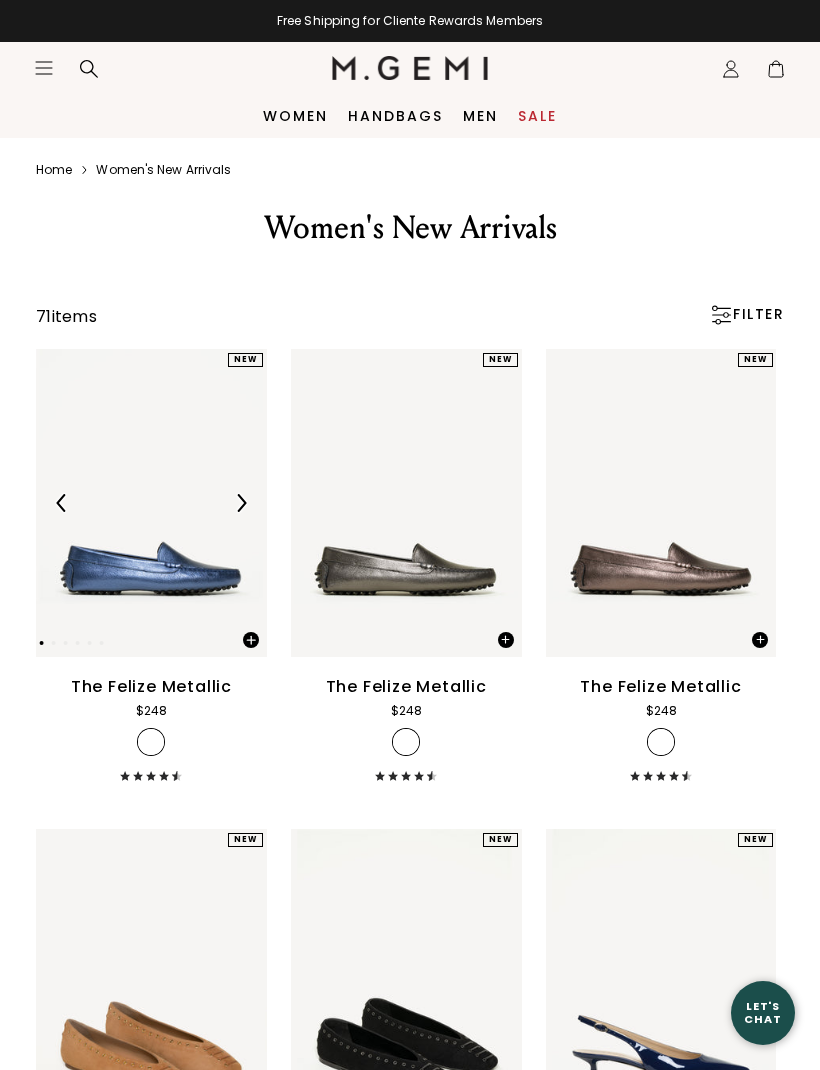 scroll, scrollTop: 0, scrollLeft: 0, axis: both 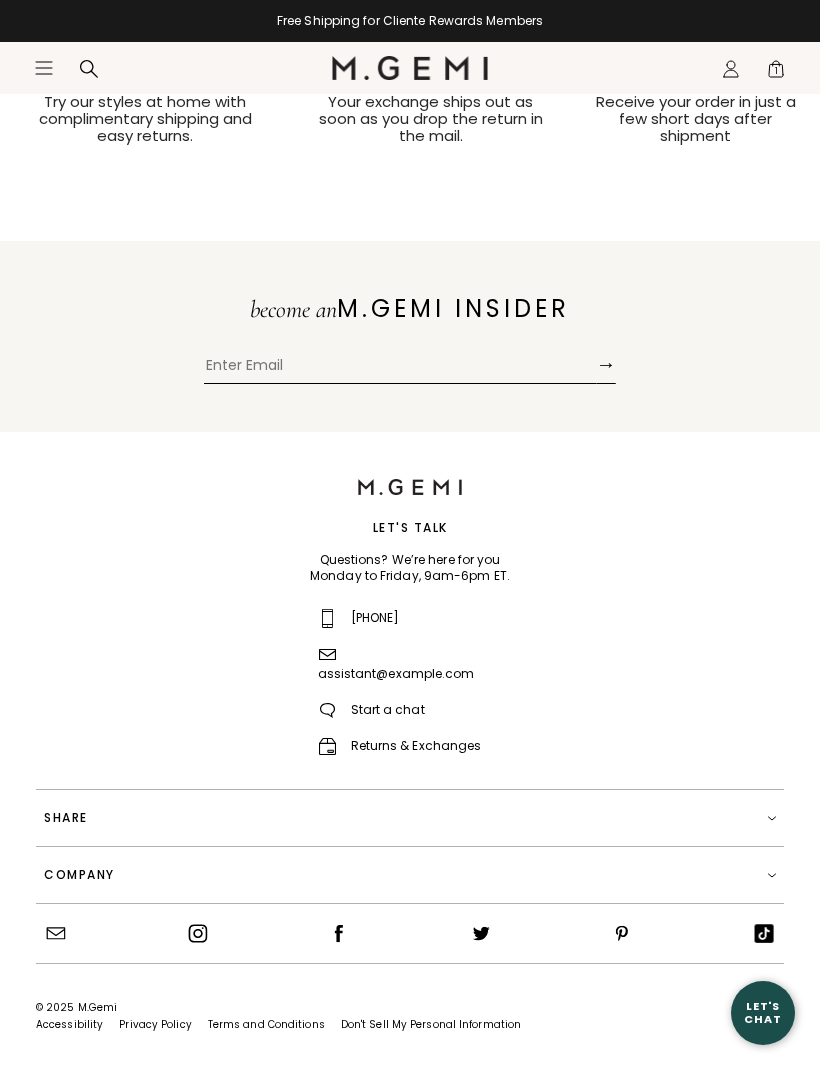 click on "Icons/20x20/profile@2x" 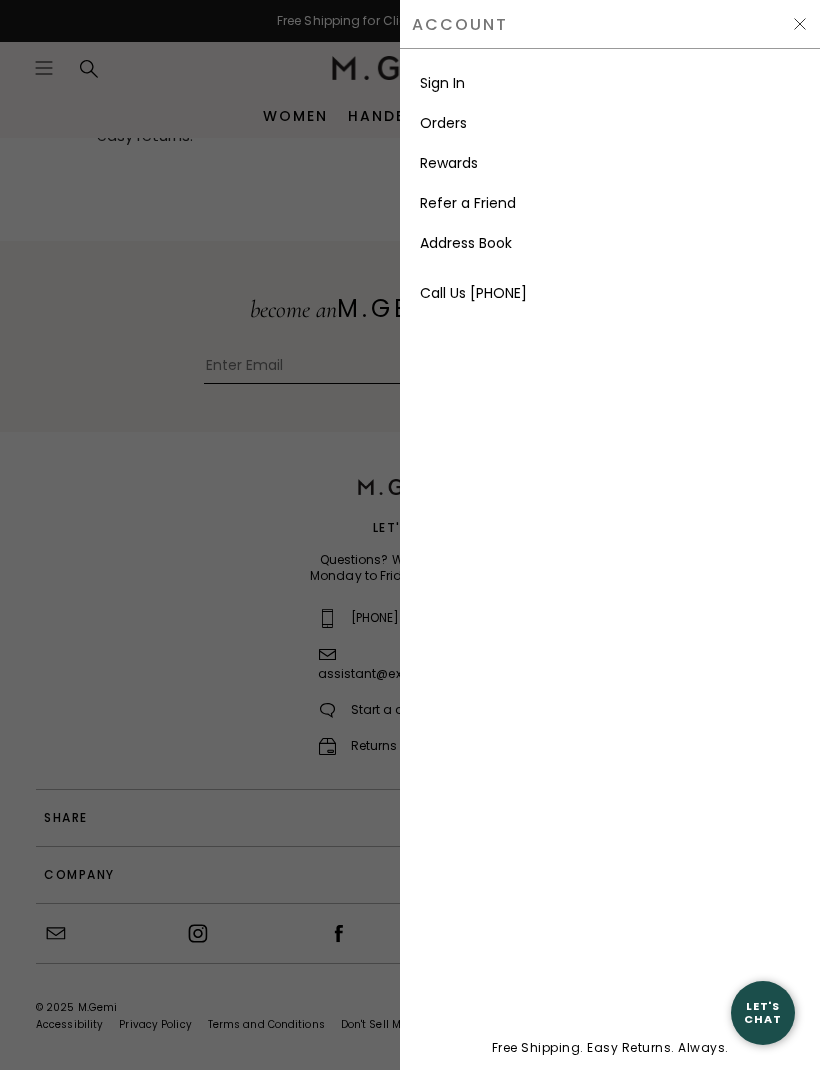 scroll, scrollTop: 0, scrollLeft: 0, axis: both 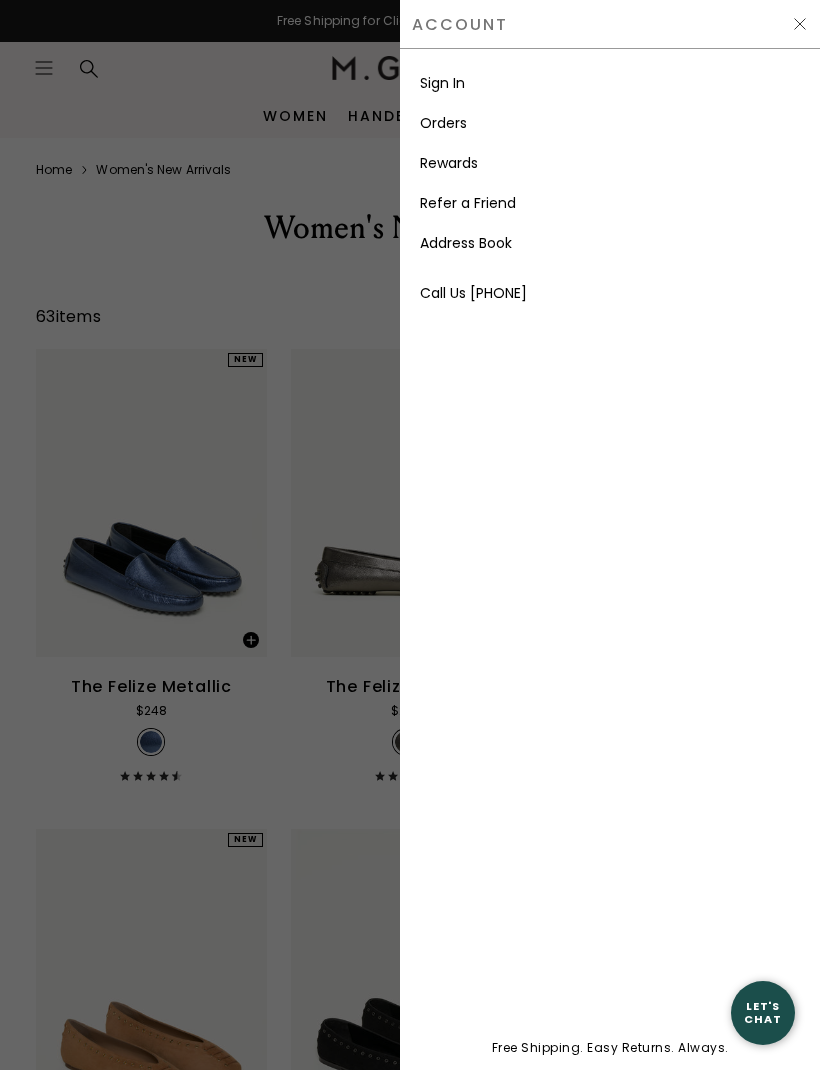 click at bounding box center (410, 535) 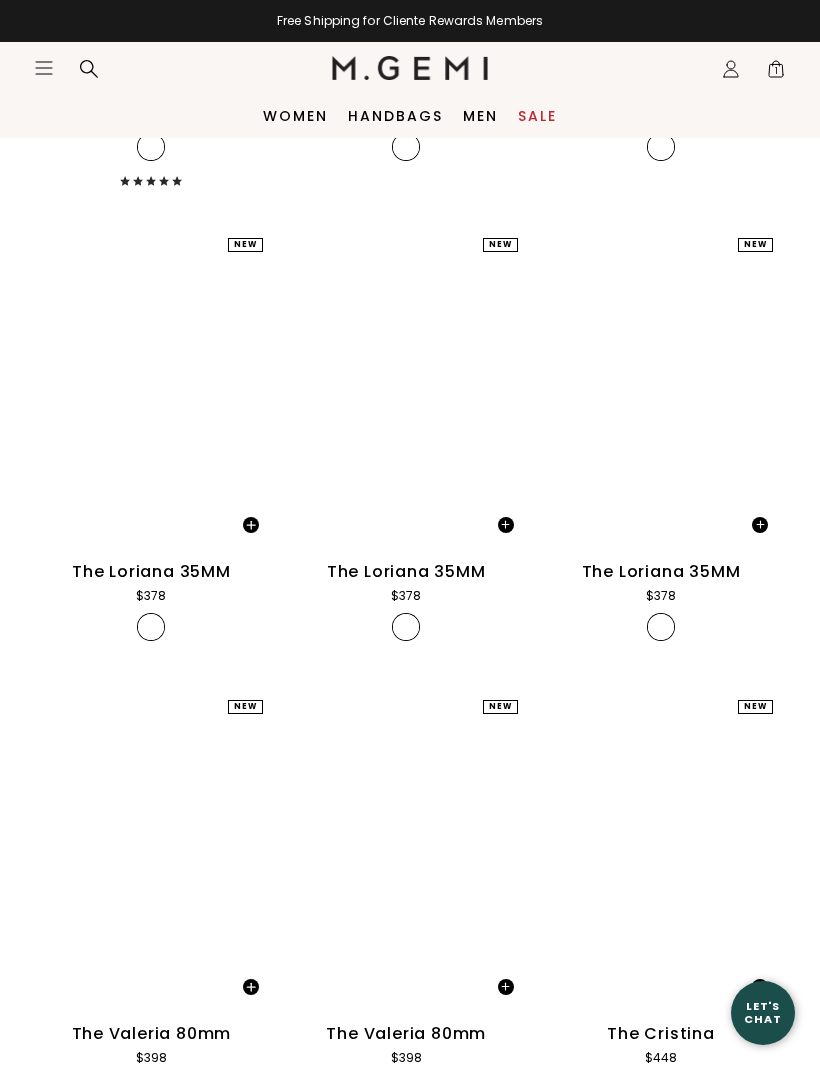 scroll, scrollTop: 7232, scrollLeft: 0, axis: vertical 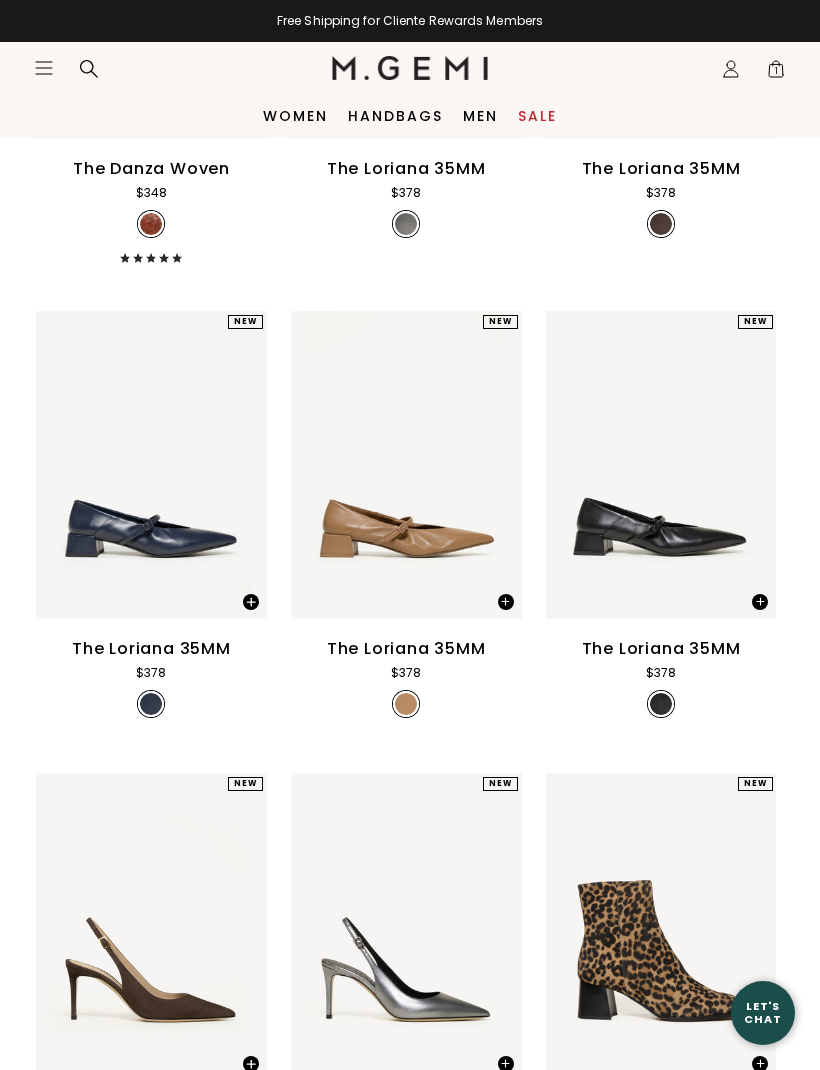 click on "1" at bounding box center [776, 73] 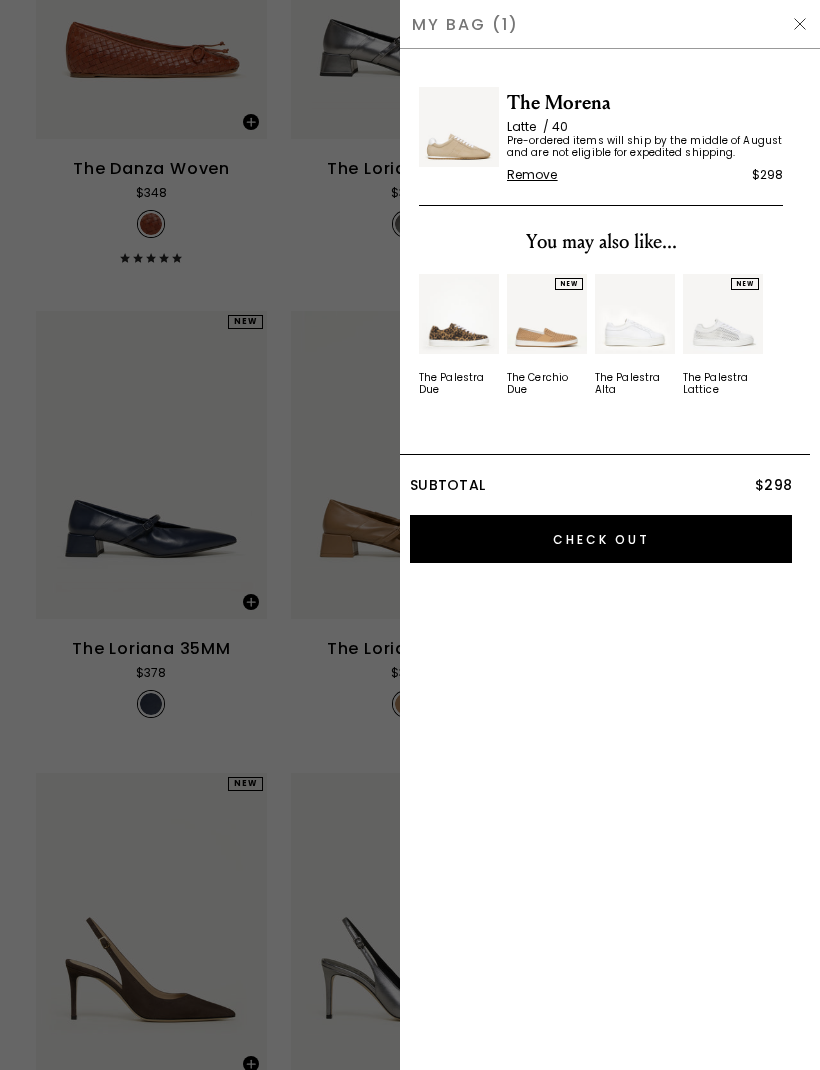 scroll, scrollTop: 0, scrollLeft: 0, axis: both 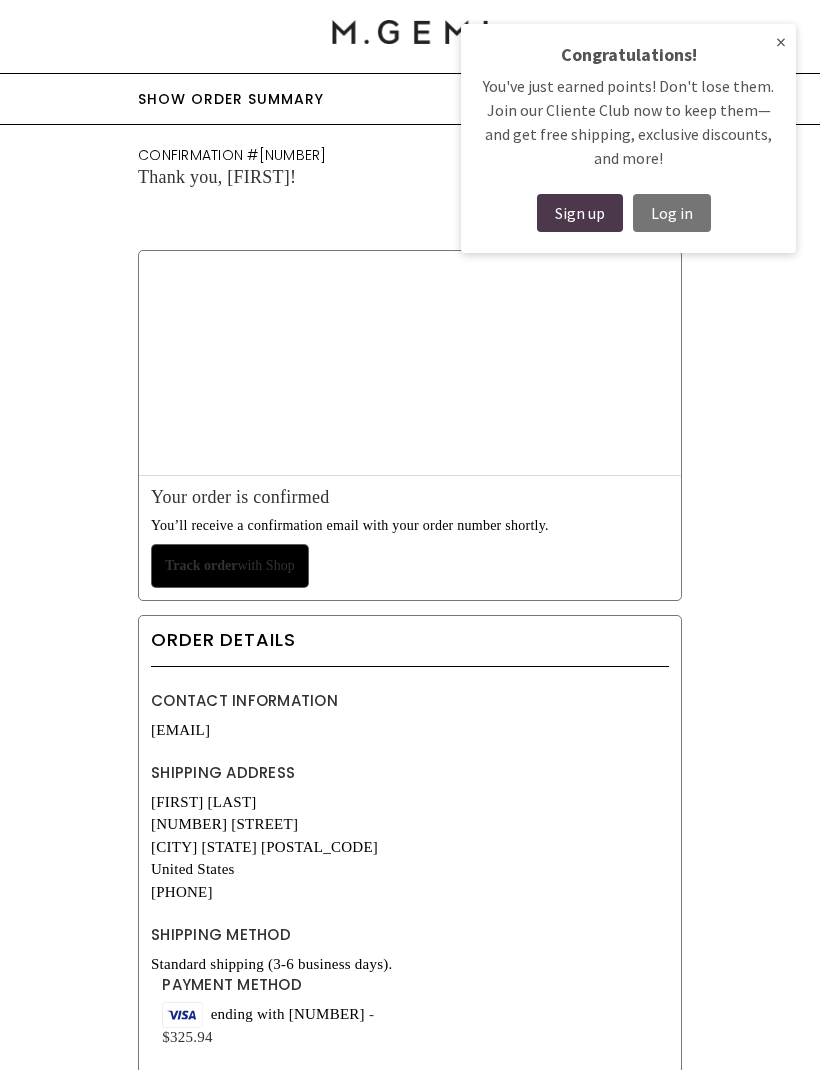 click on "Log in" at bounding box center (672, 213) 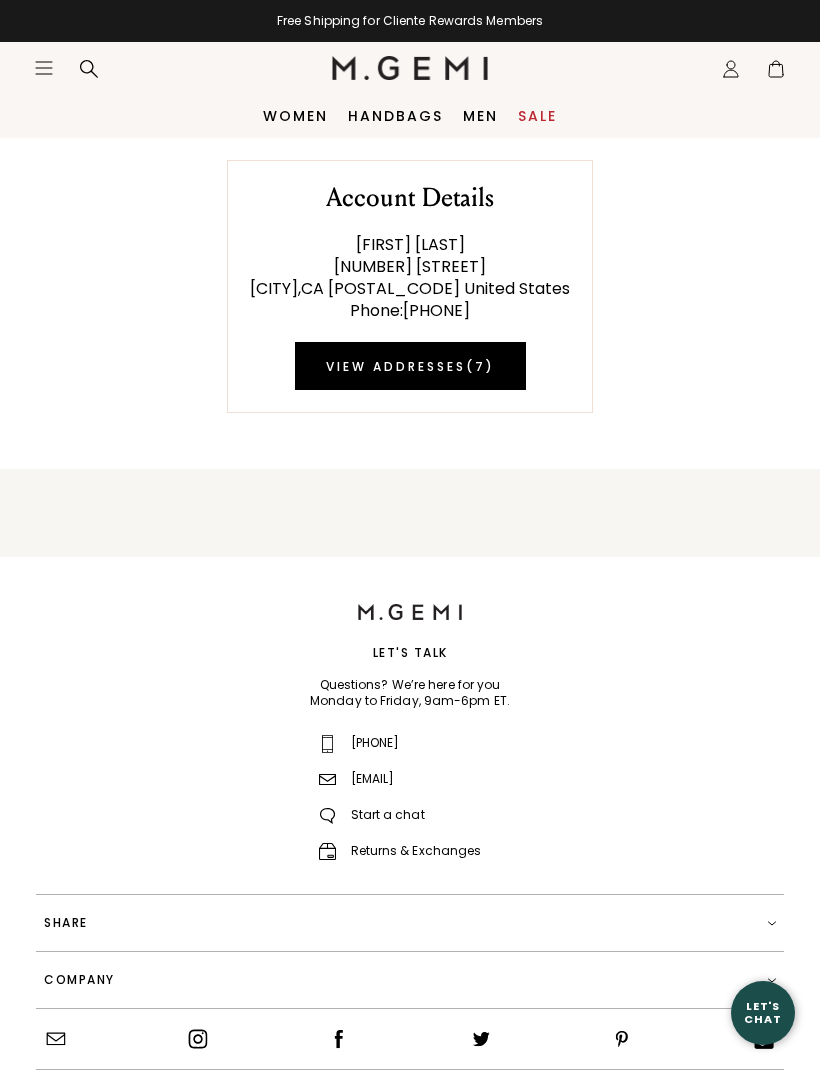 scroll, scrollTop: 0, scrollLeft: 0, axis: both 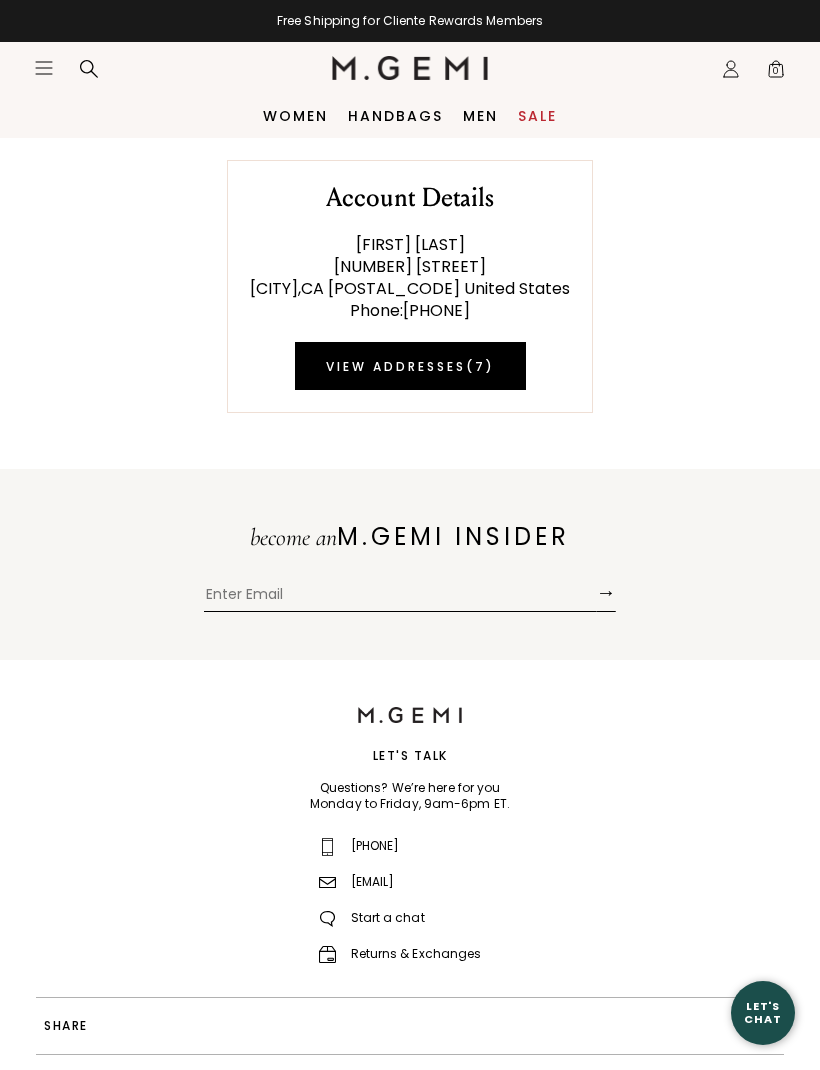 click at bounding box center [400, 597] 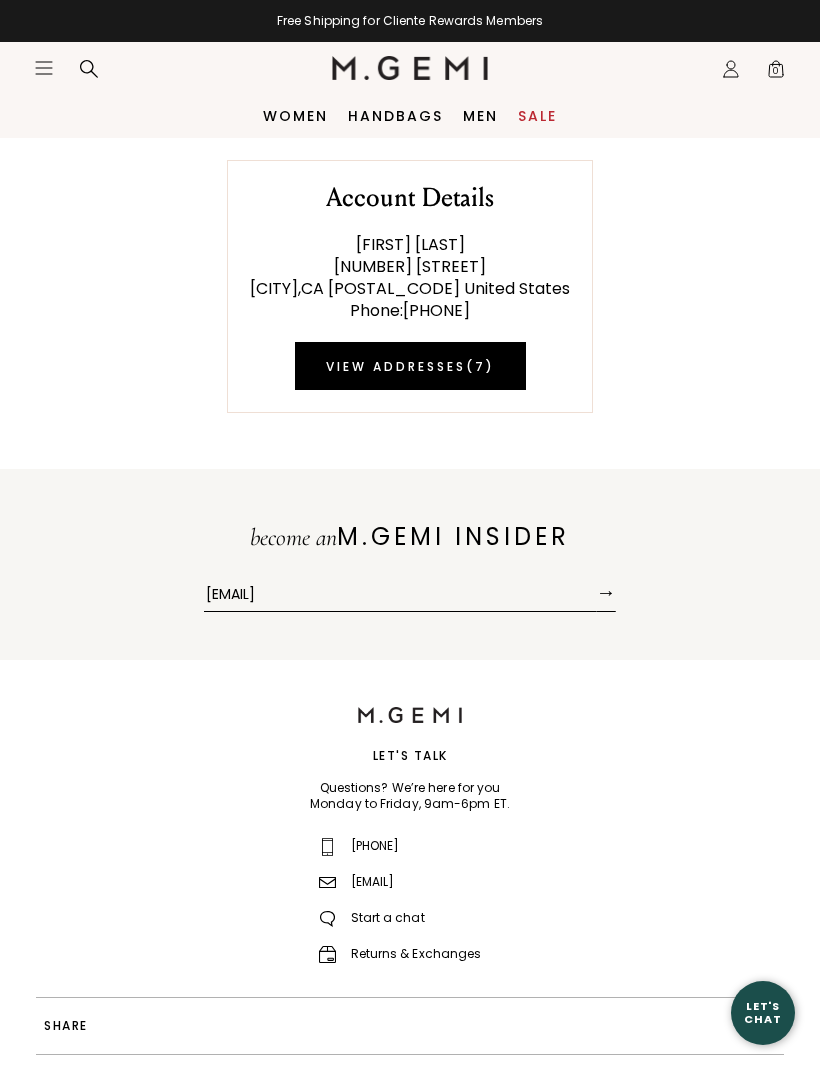 click on "become an M.GEMI INSIDER [EMAIL] →" at bounding box center [410, 560] 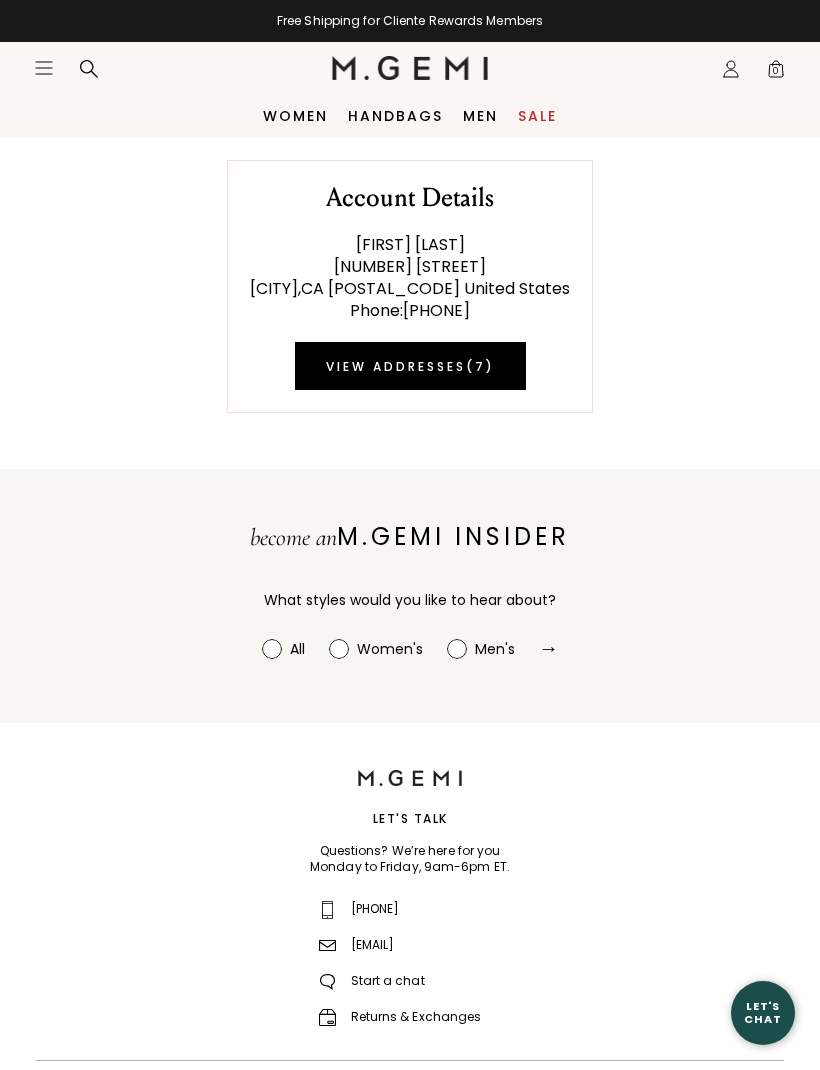 radio on "true" 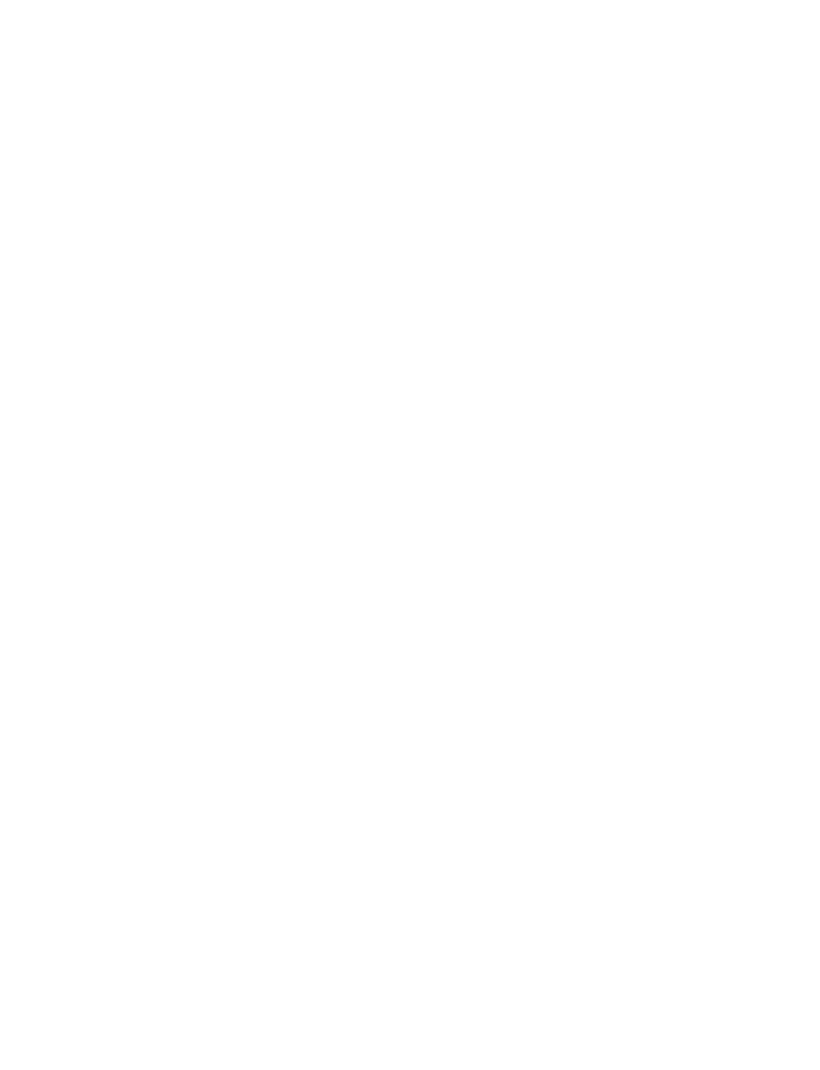 scroll, scrollTop: 0, scrollLeft: 0, axis: both 